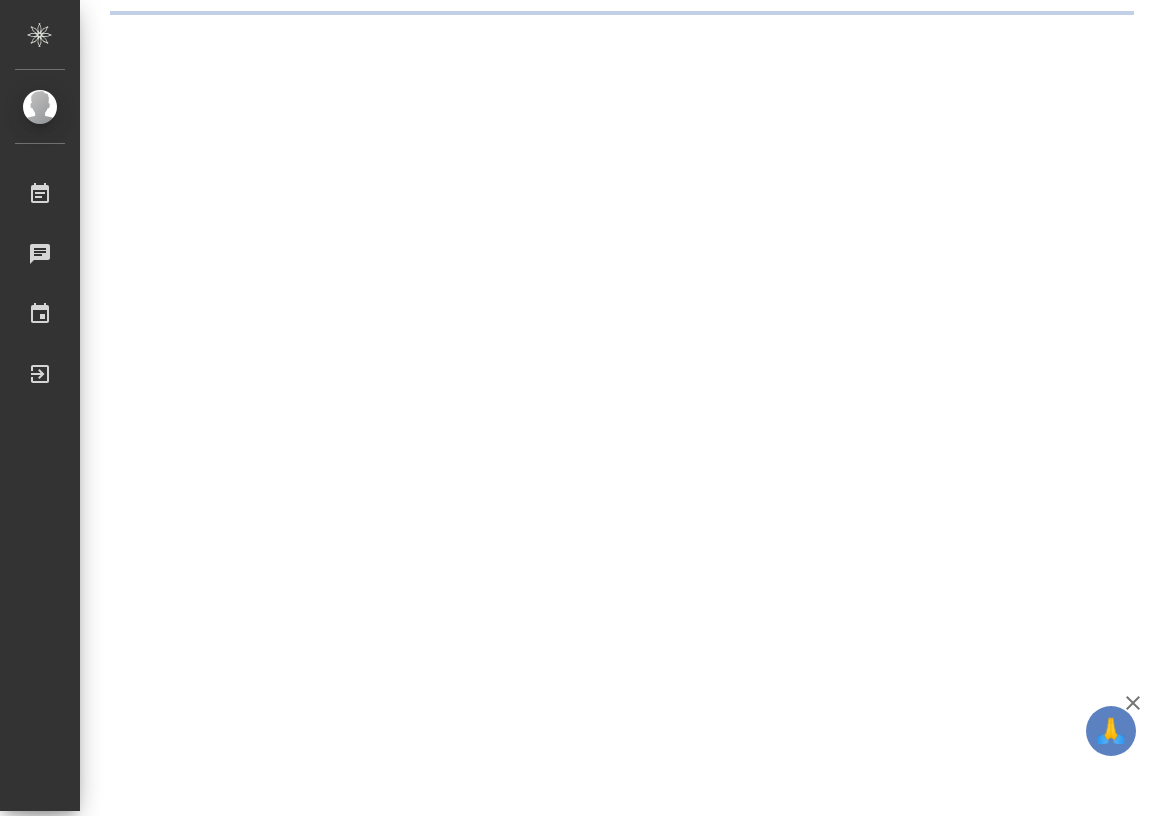 scroll, scrollTop: 0, scrollLeft: 0, axis: both 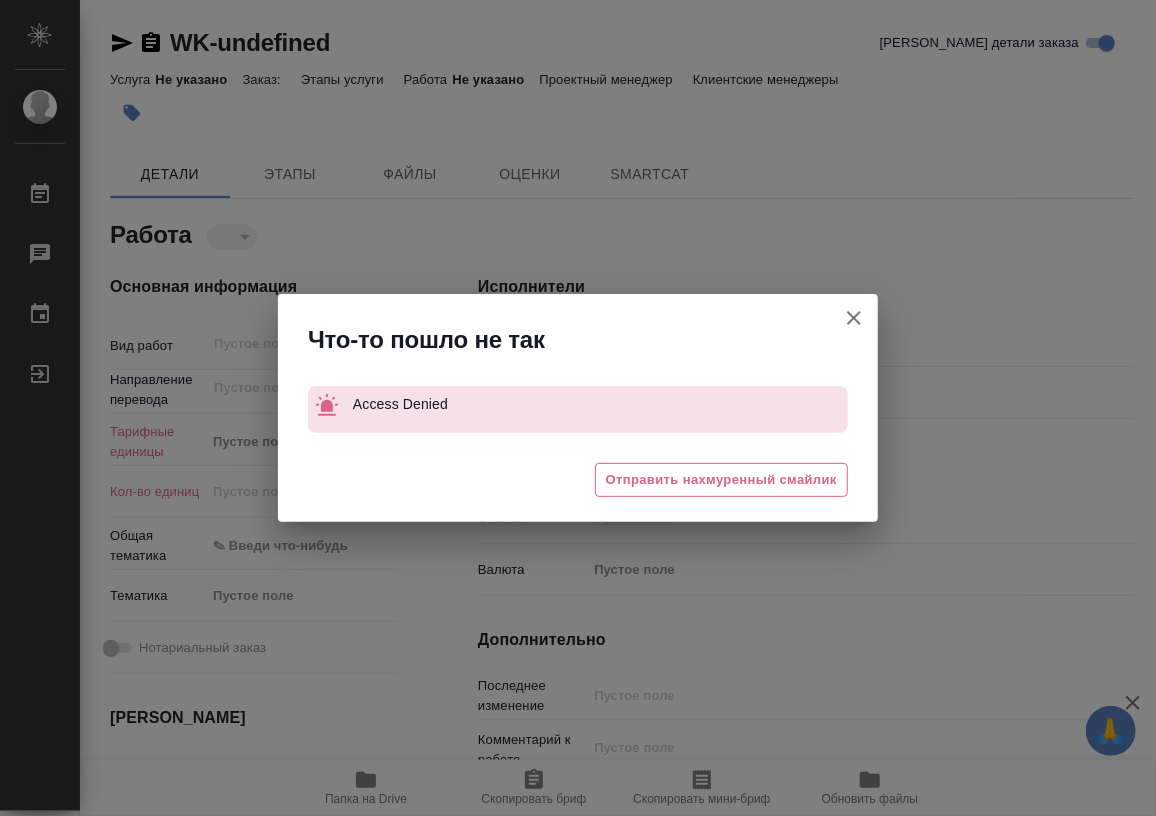 type on "x" 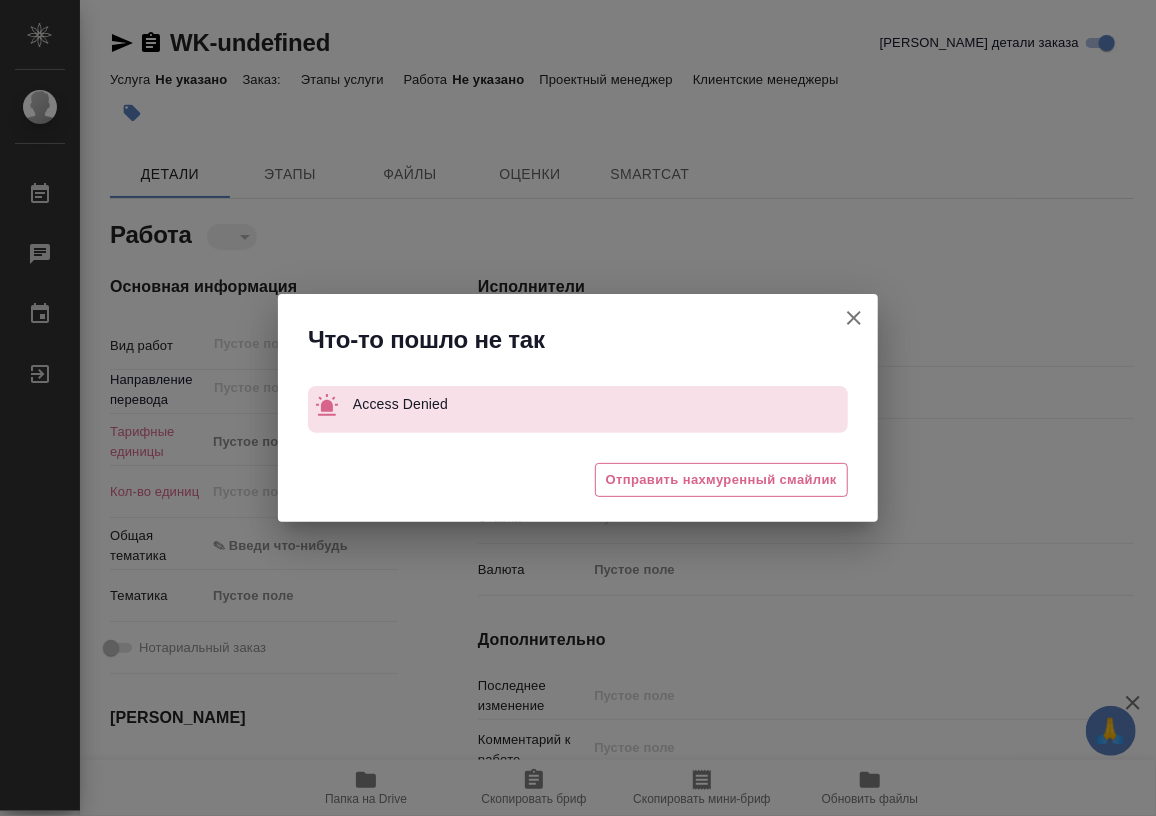 type on "x" 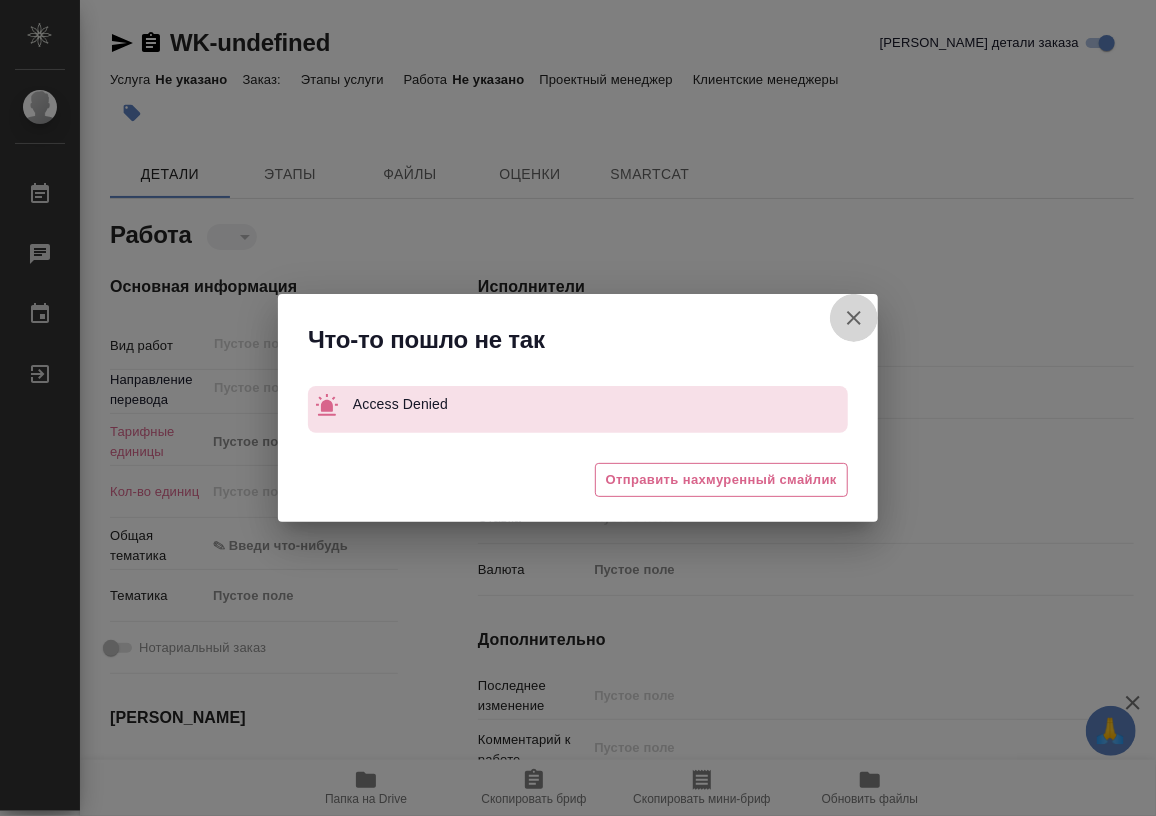 click 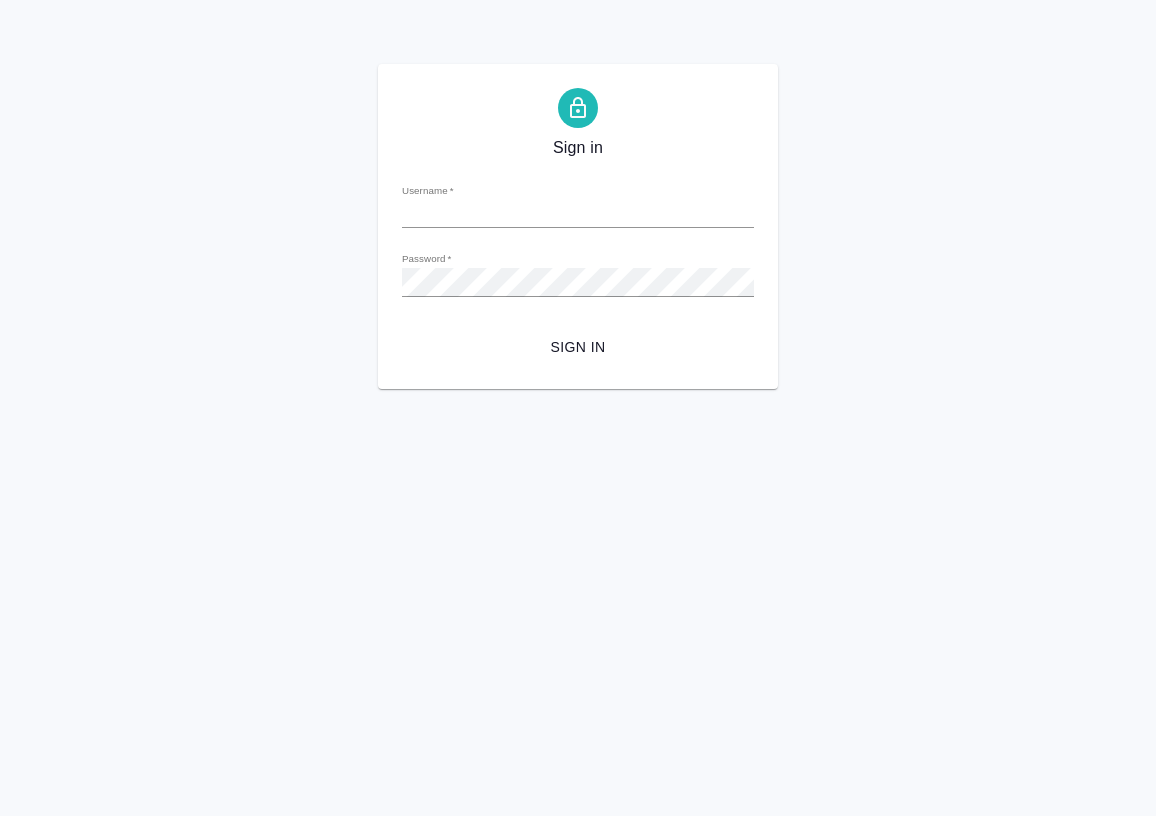 scroll, scrollTop: 0, scrollLeft: 0, axis: both 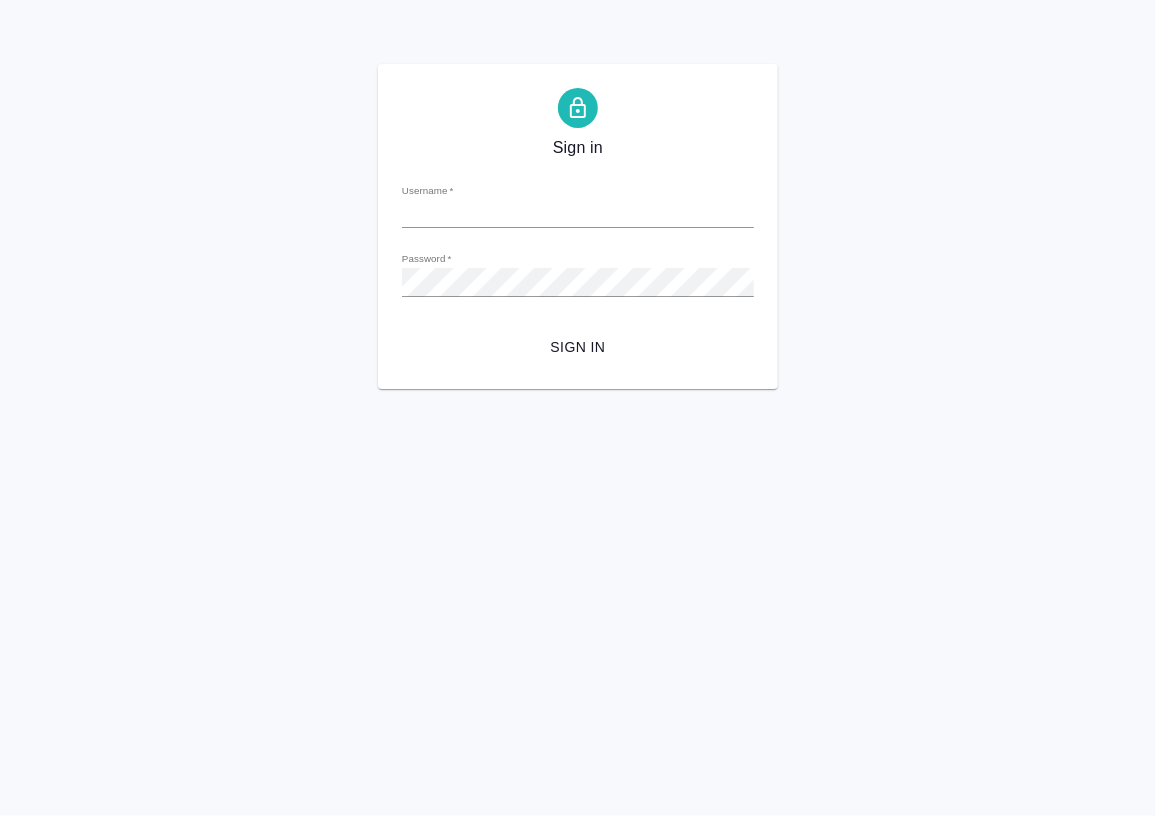 type on "m.guzov@awatera.com" 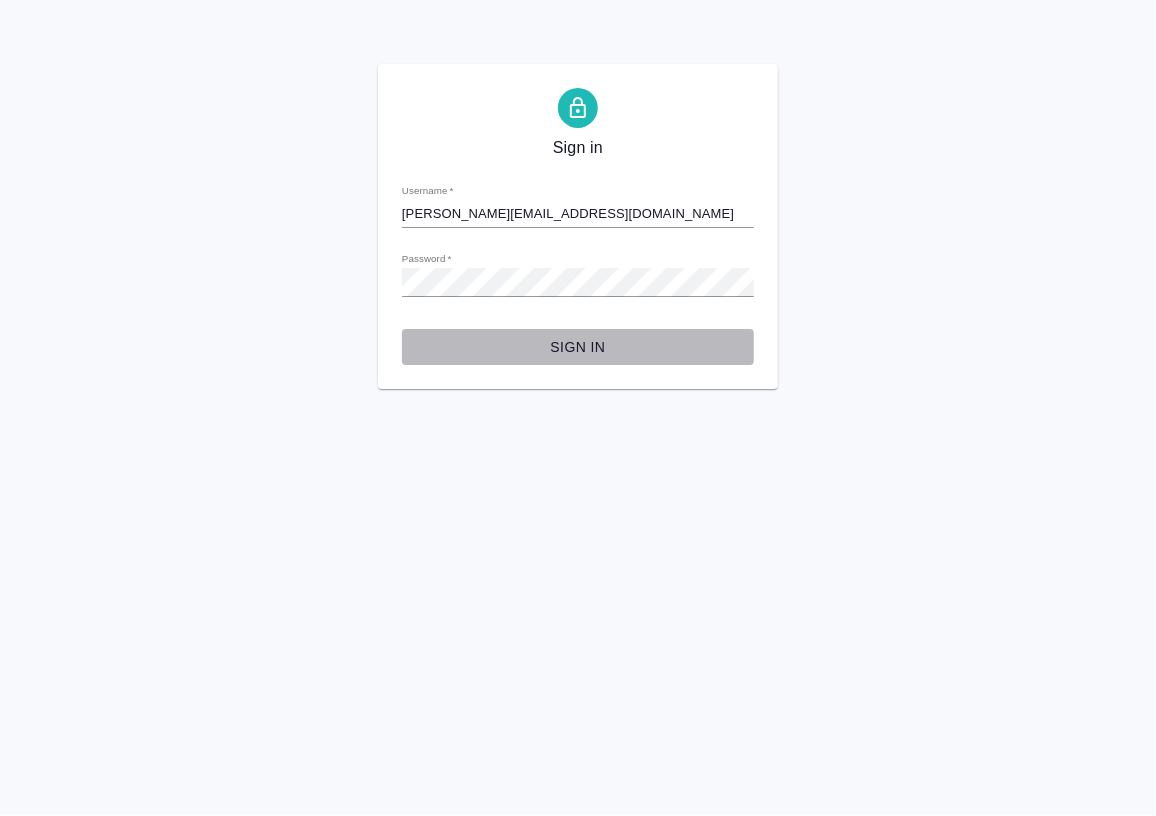 click on "Sign in" at bounding box center [578, 347] 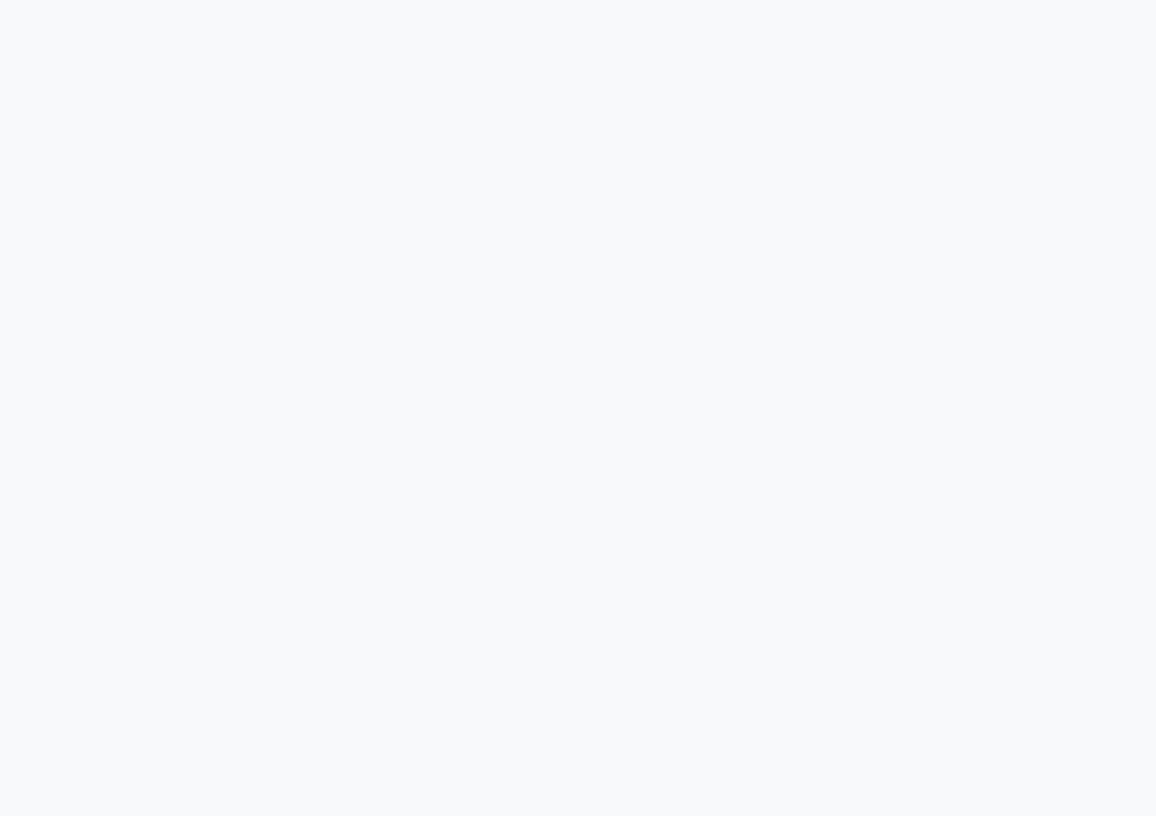 scroll, scrollTop: 0, scrollLeft: 0, axis: both 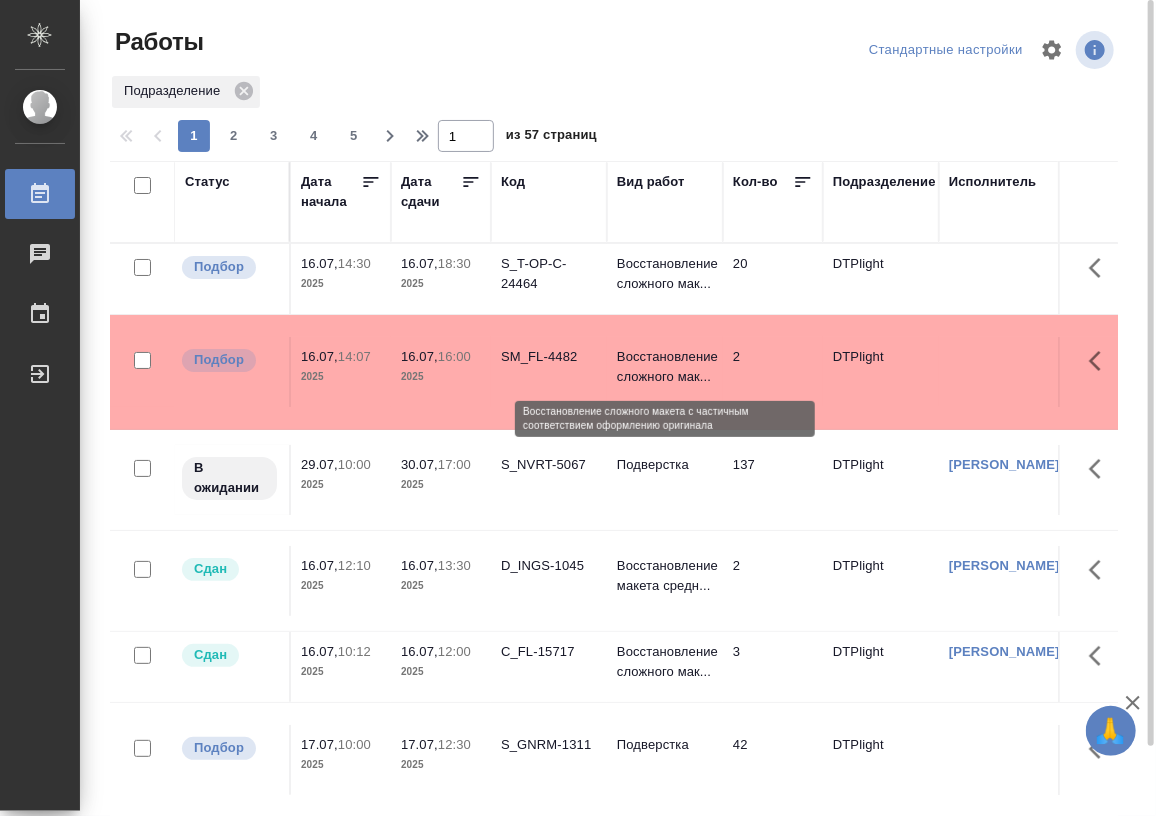 click on "Восстановление сложного мак..." at bounding box center (665, 367) 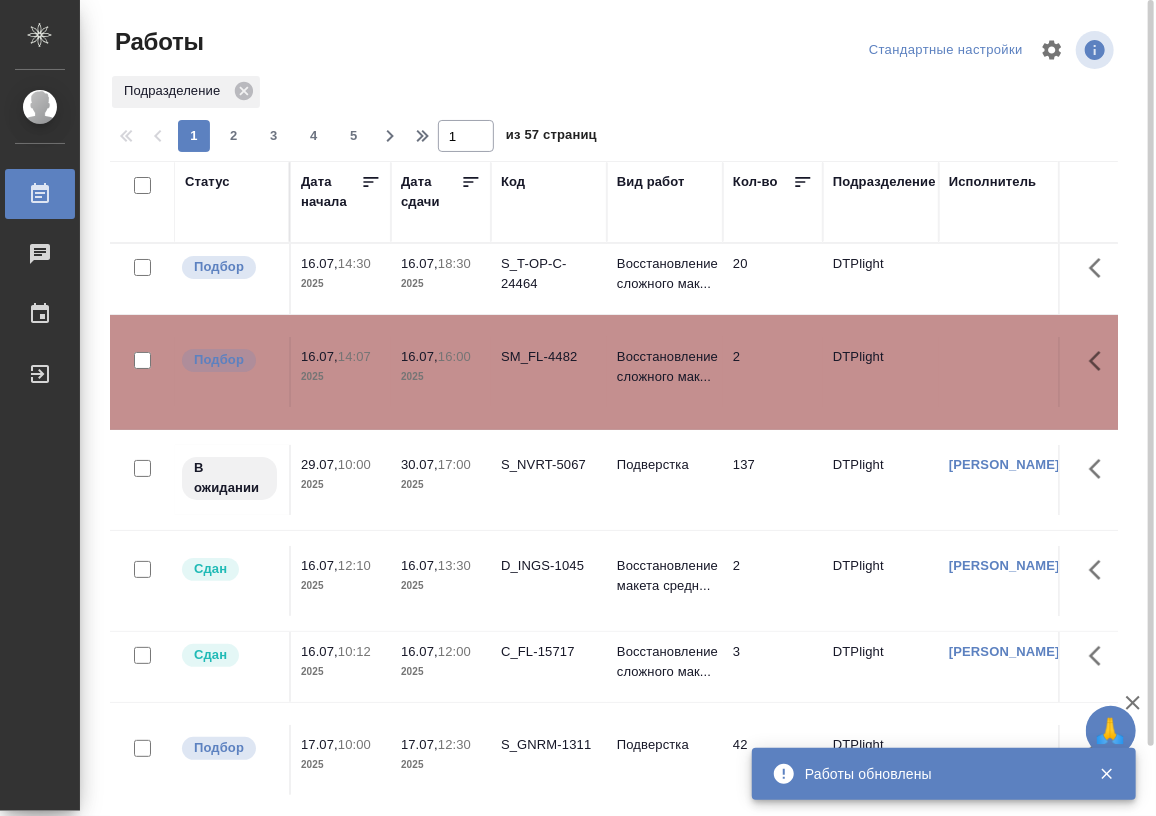 click on "Статус" at bounding box center [207, 182] 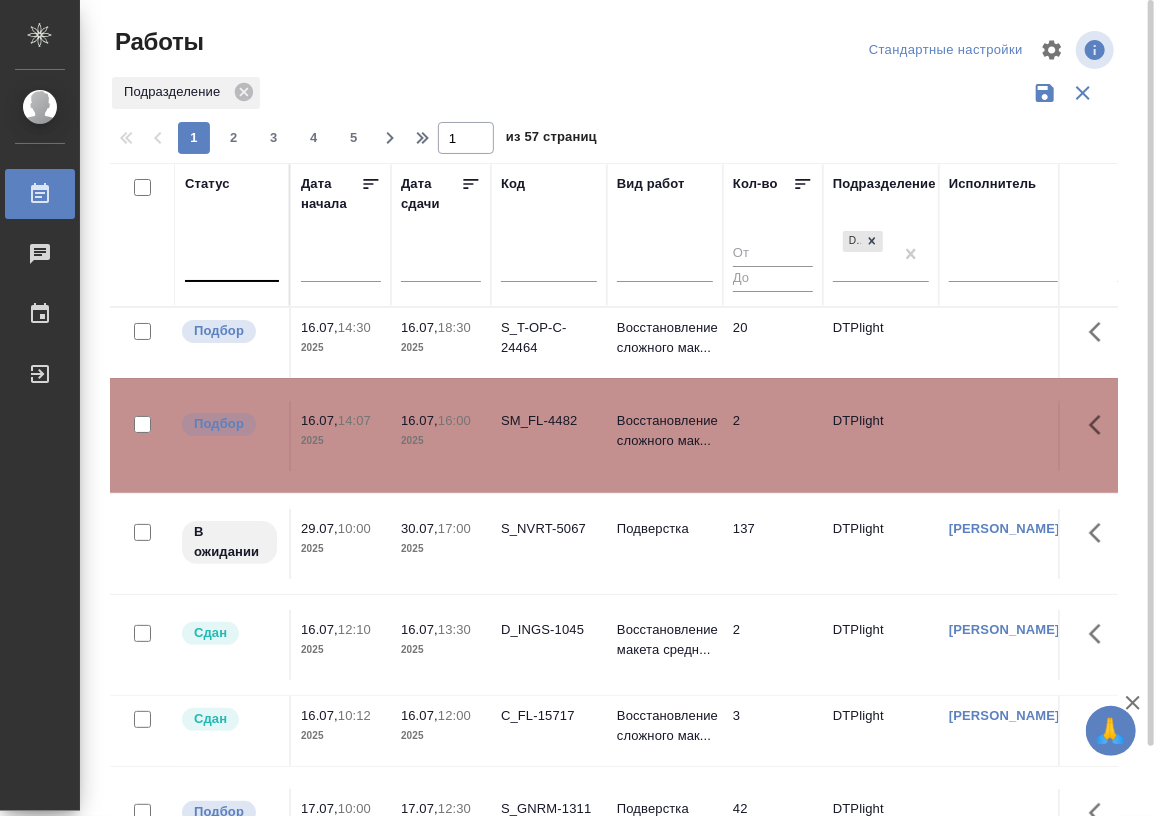 click at bounding box center [232, 263] 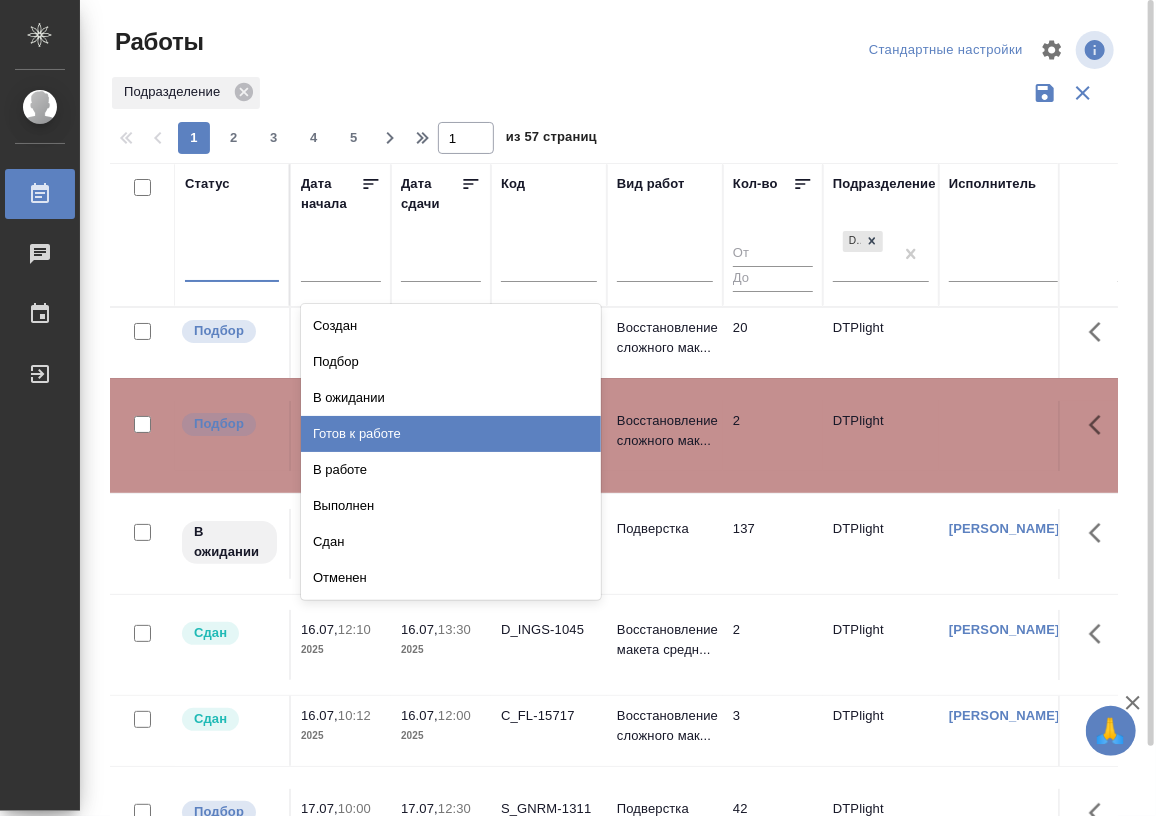 click on "Готов к работе" at bounding box center (451, 434) 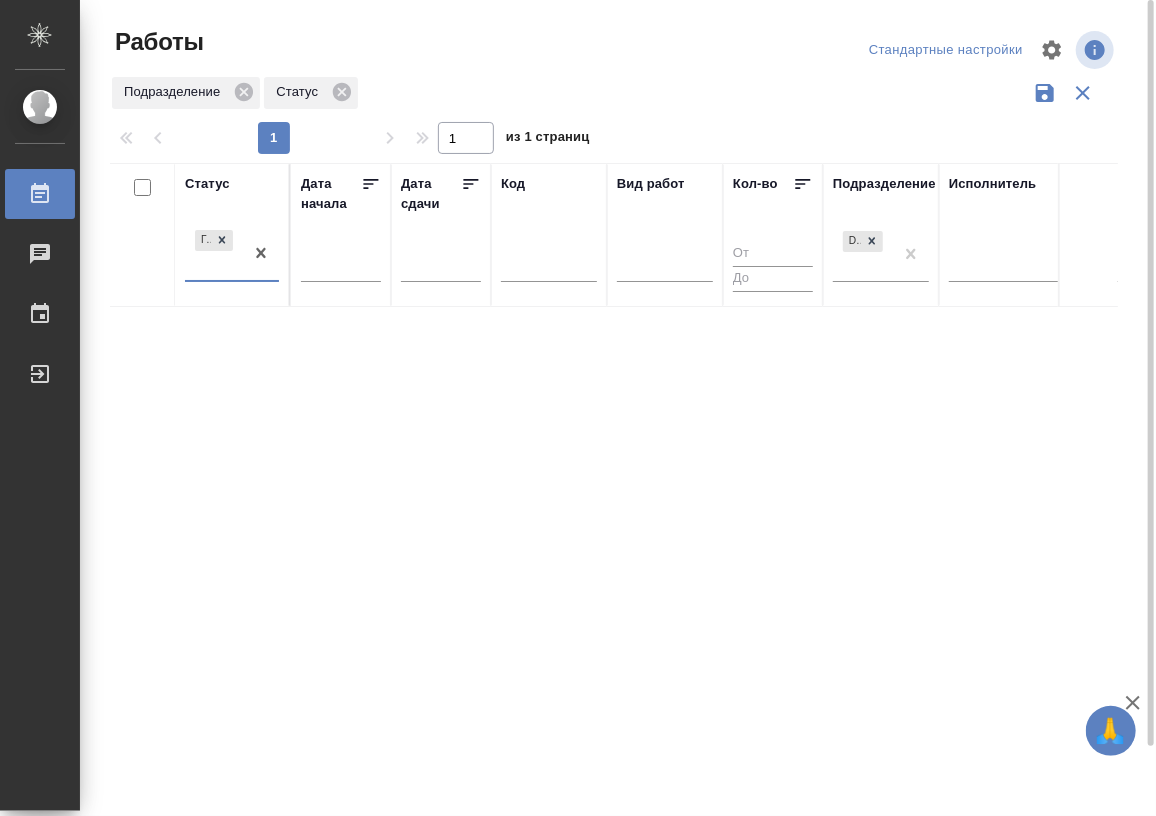 click at bounding box center [261, 253] 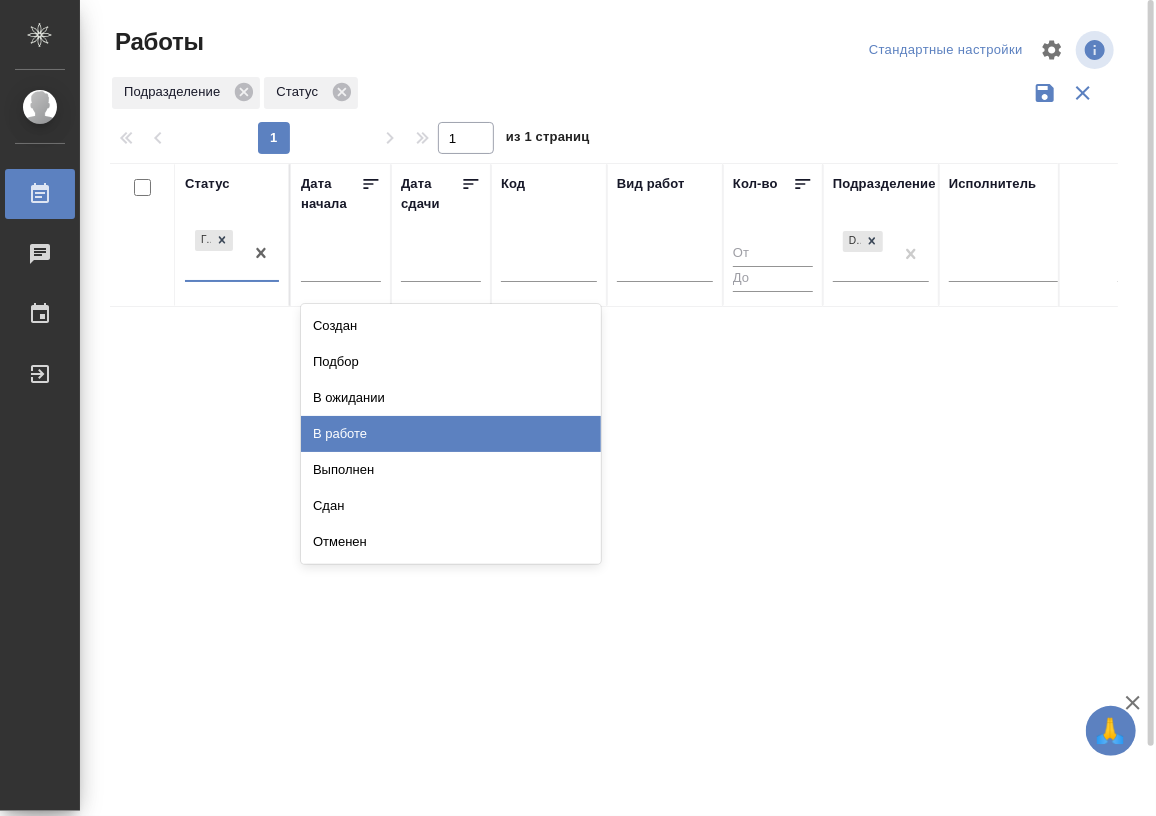 click on "В работе" at bounding box center (451, 434) 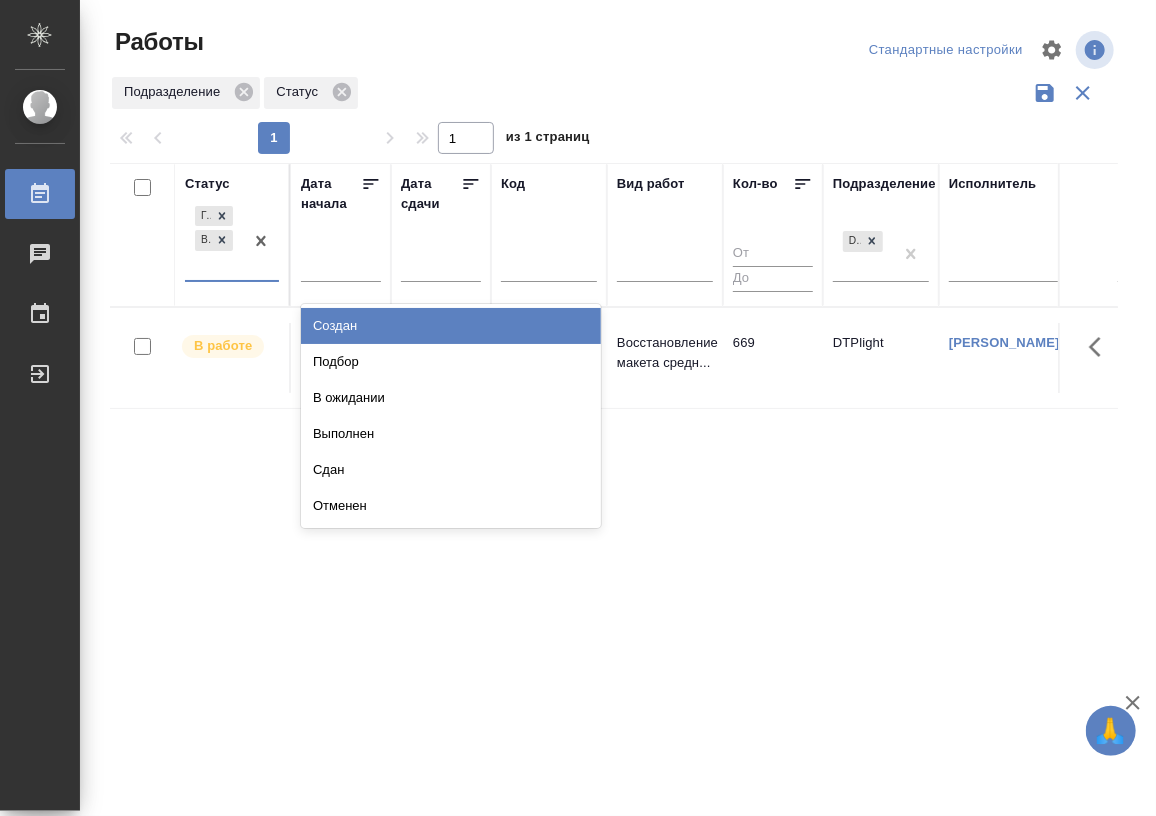 click on "Готов к работе В работе" at bounding box center (214, 241) 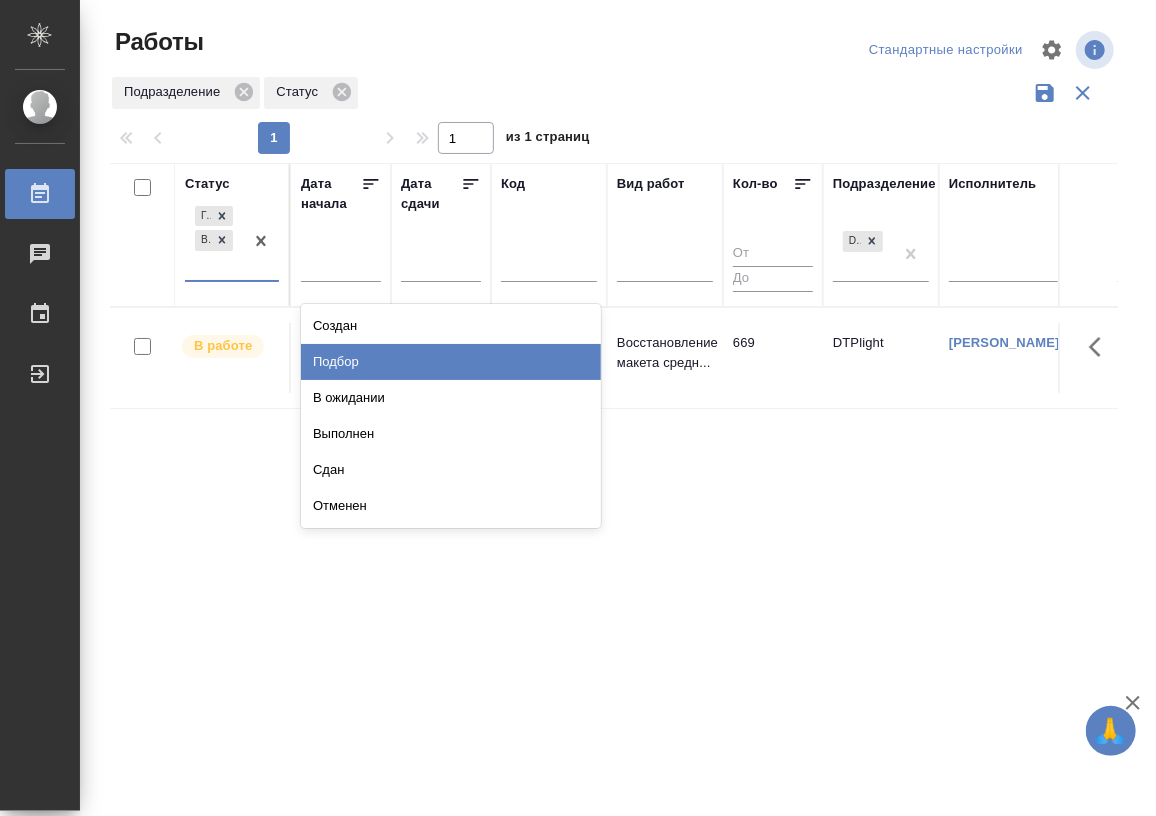 click on "Подбор" at bounding box center [451, 362] 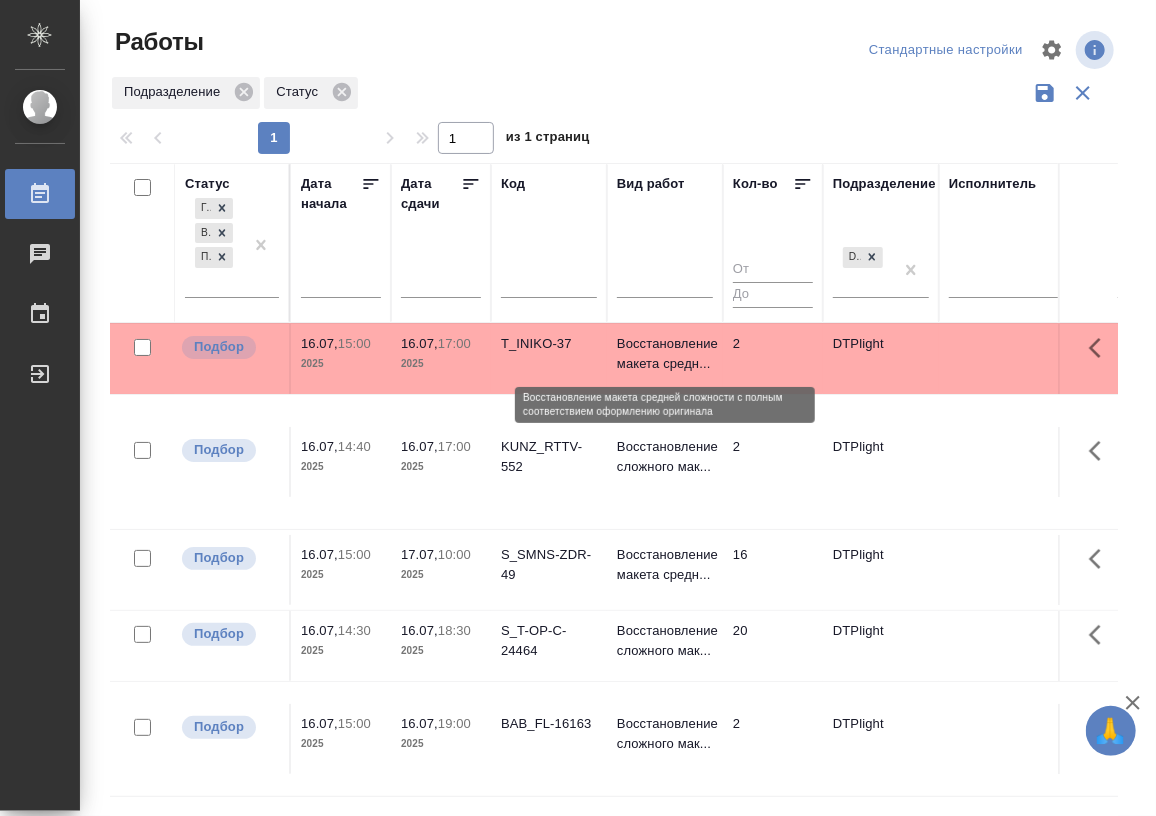 click on "Восстановление макета средн..." at bounding box center (665, 354) 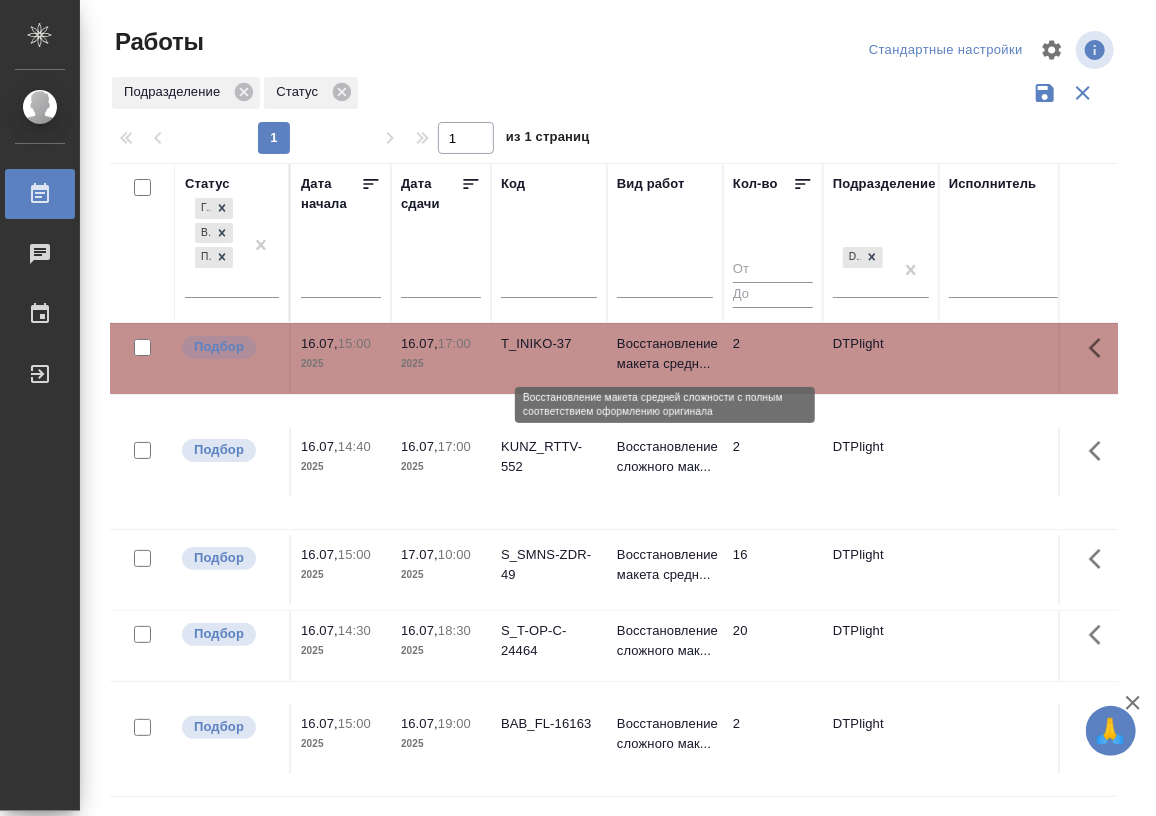click on "Восстановление макета средн..." at bounding box center [665, 354] 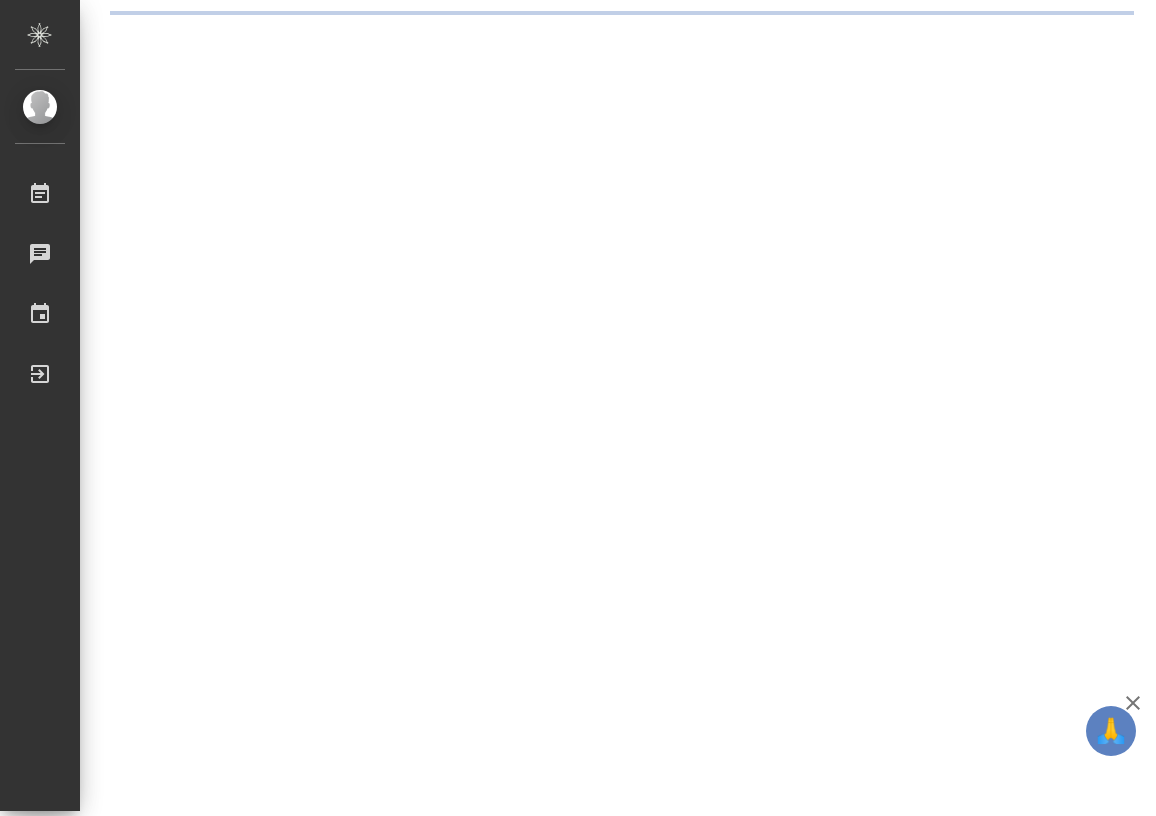 scroll, scrollTop: 0, scrollLeft: 0, axis: both 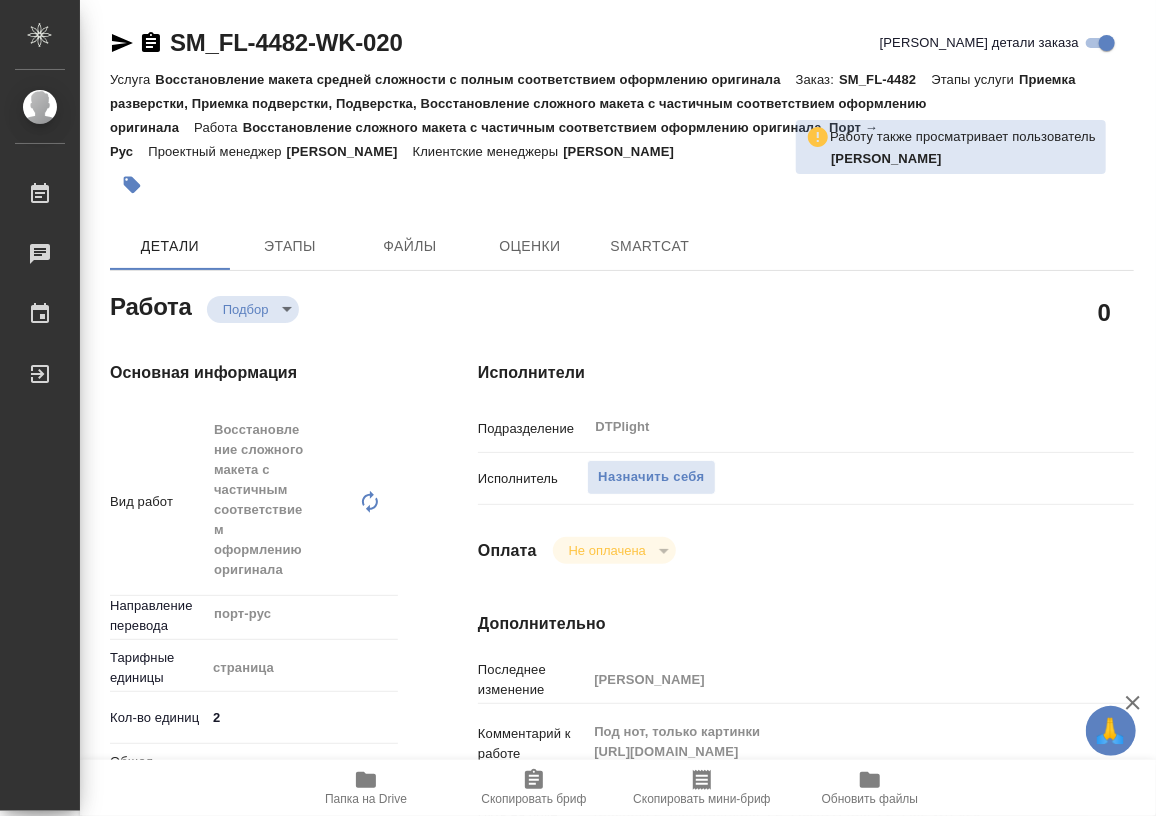 type on "x" 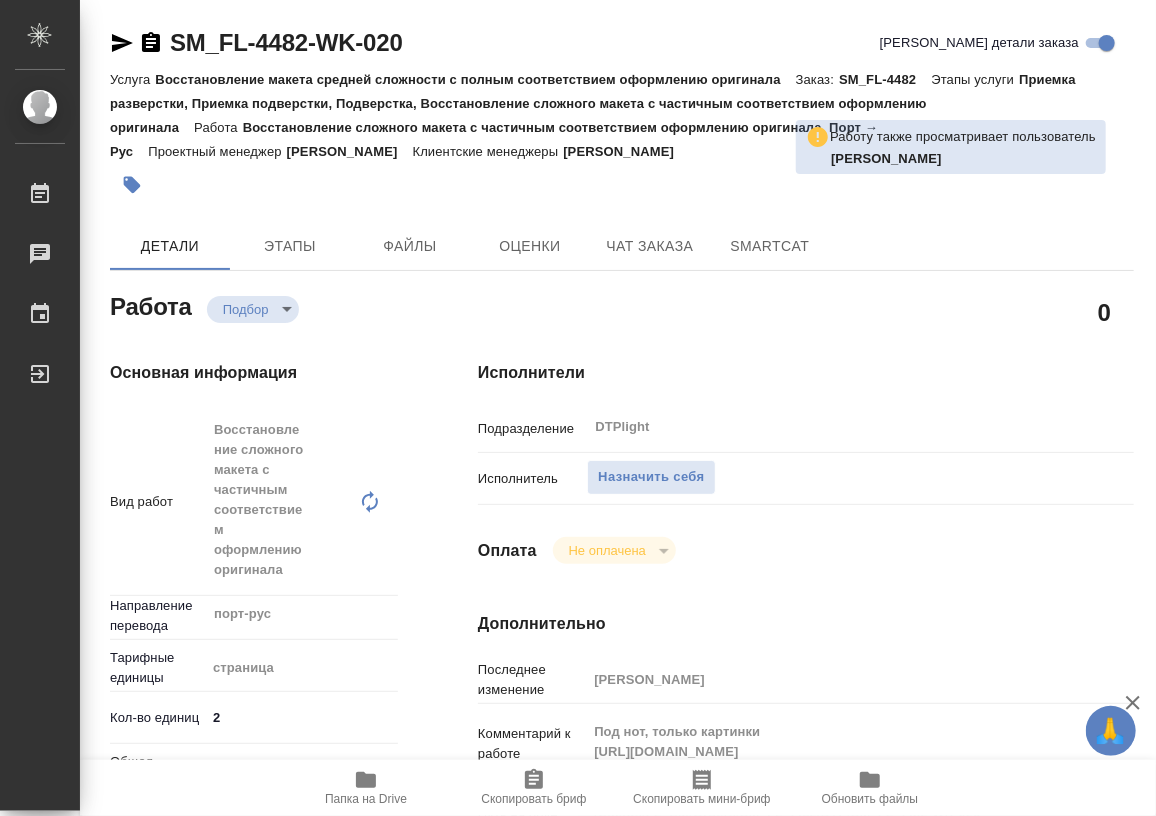 type on "x" 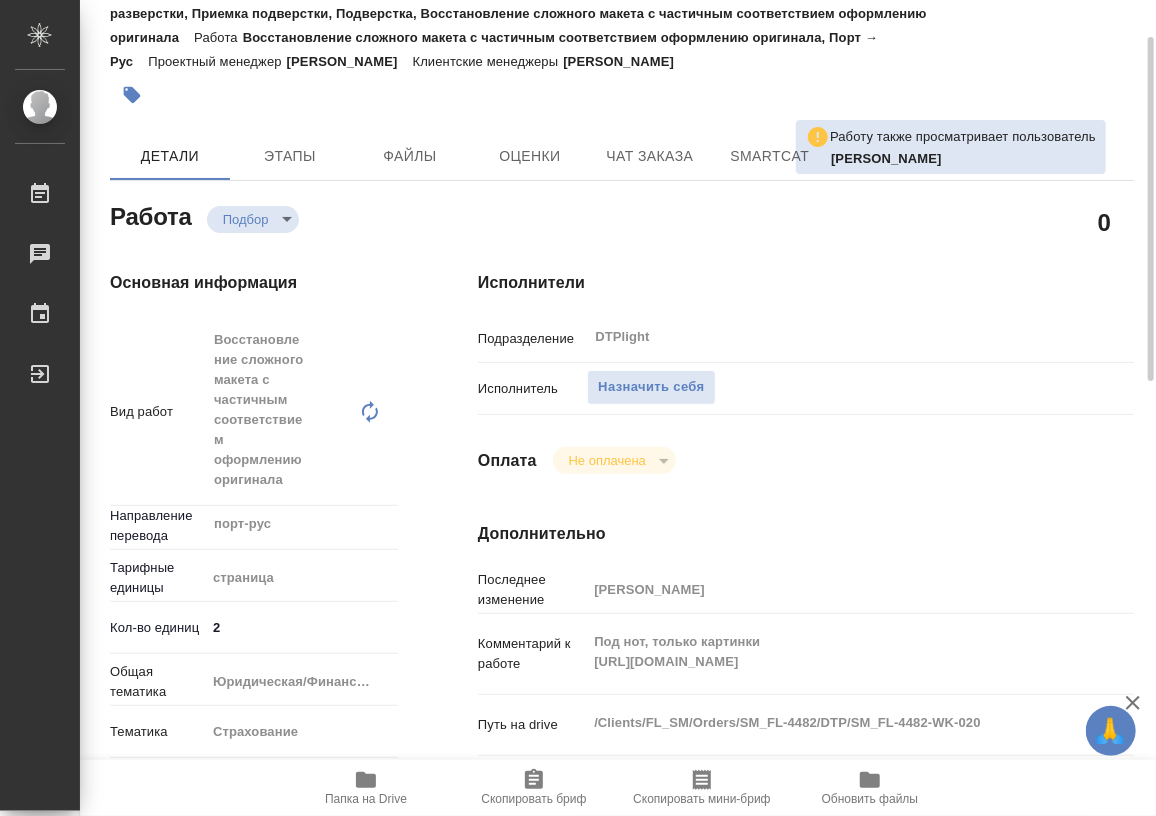 type on "x" 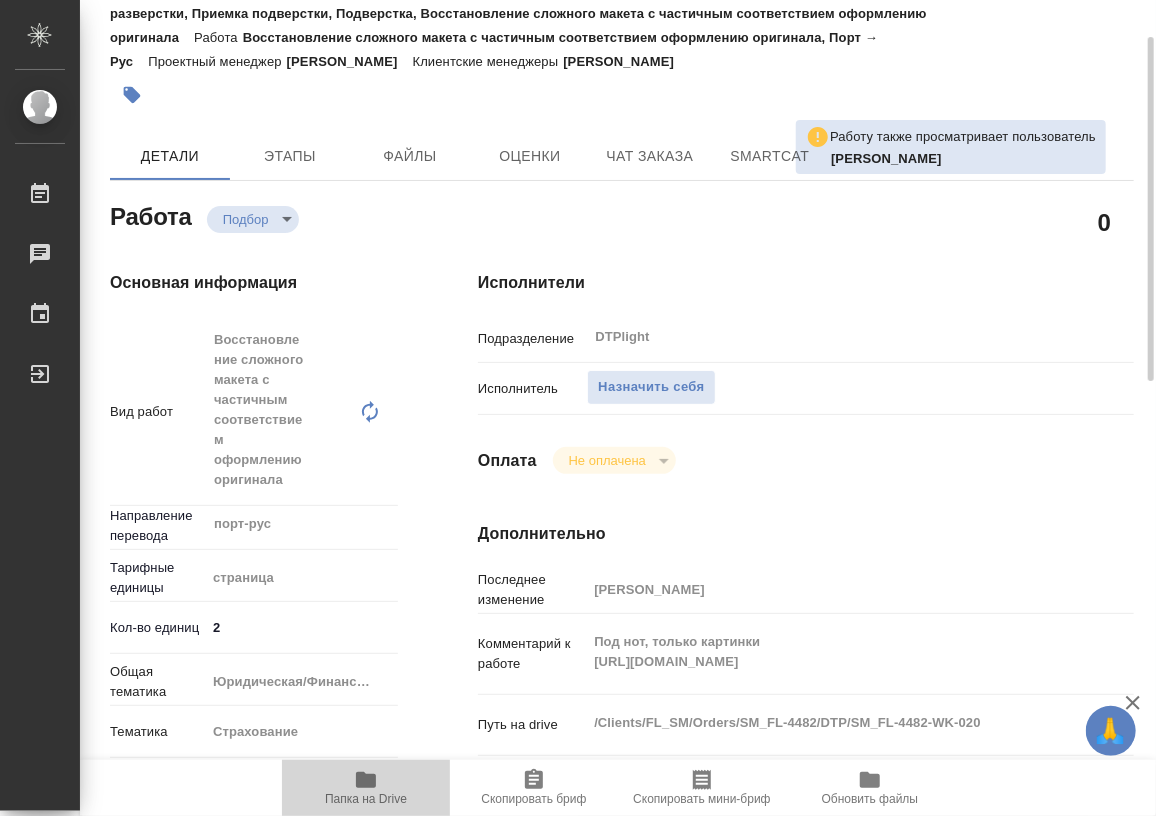 click on "Папка на Drive" at bounding box center [366, 799] 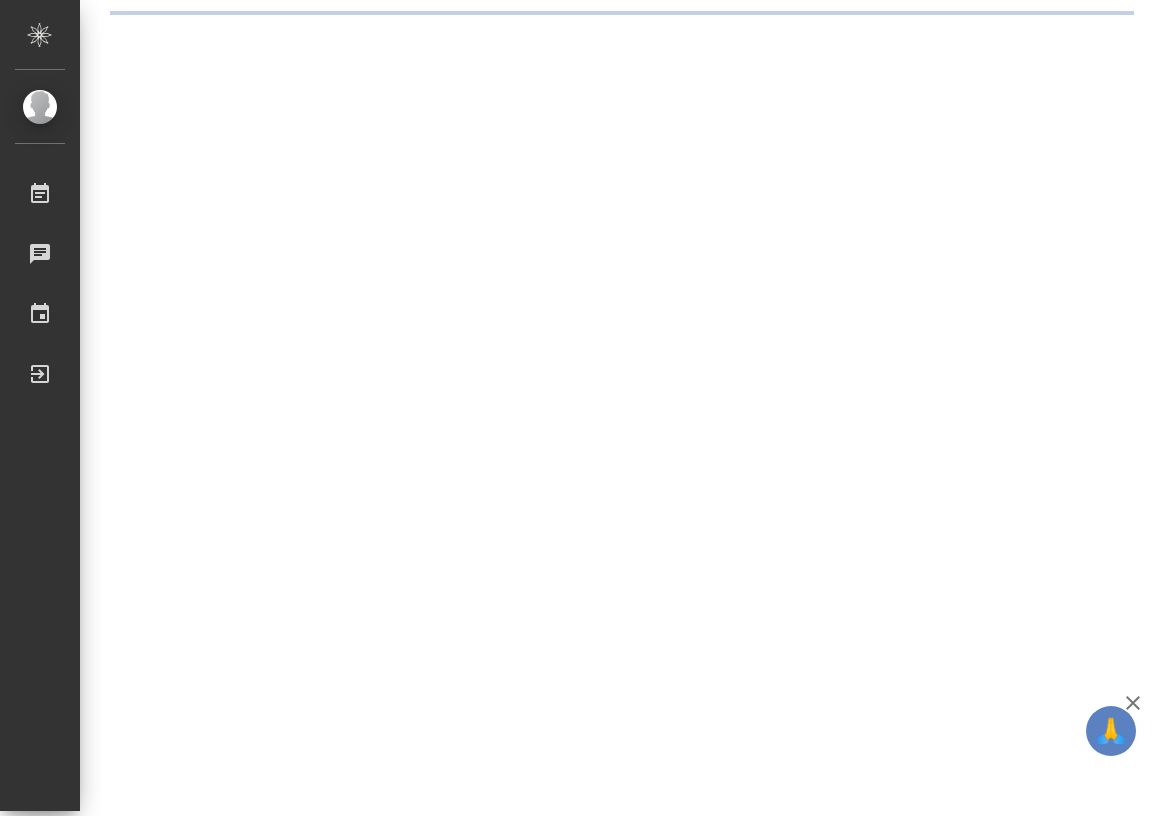 scroll, scrollTop: 0, scrollLeft: 0, axis: both 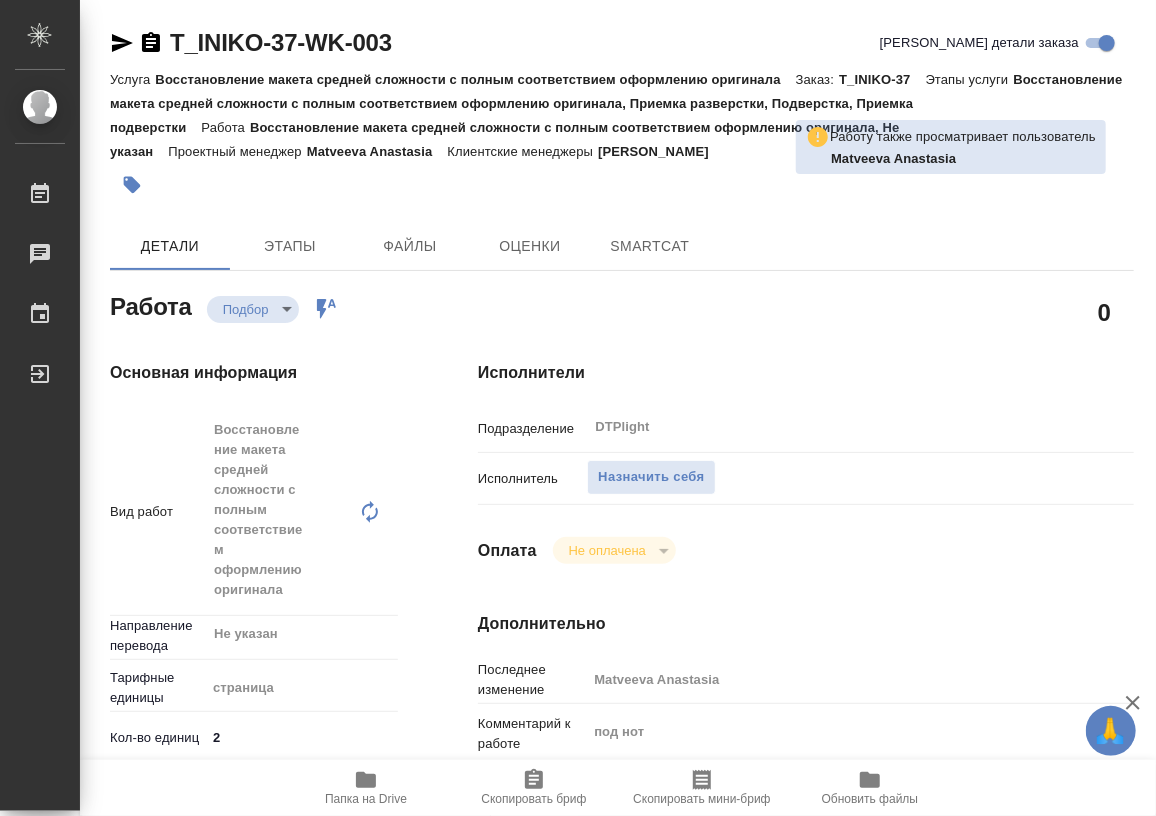 type on "x" 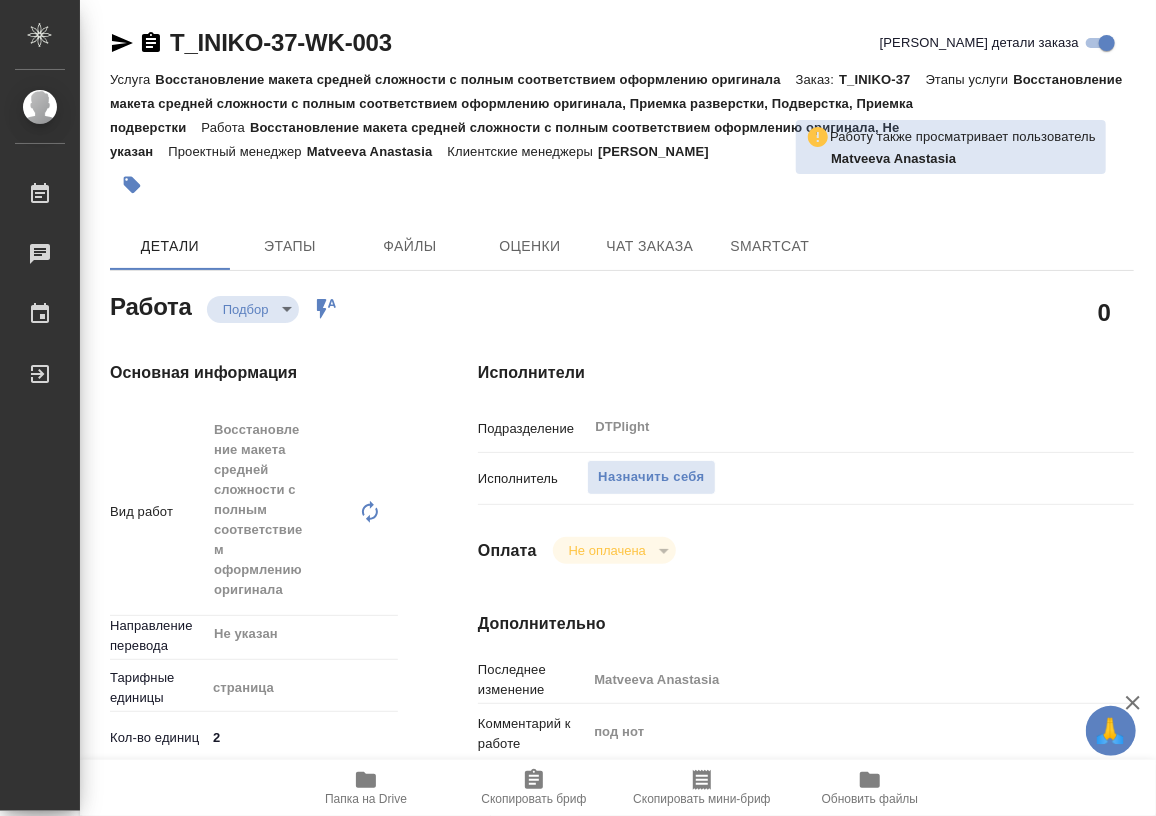type on "x" 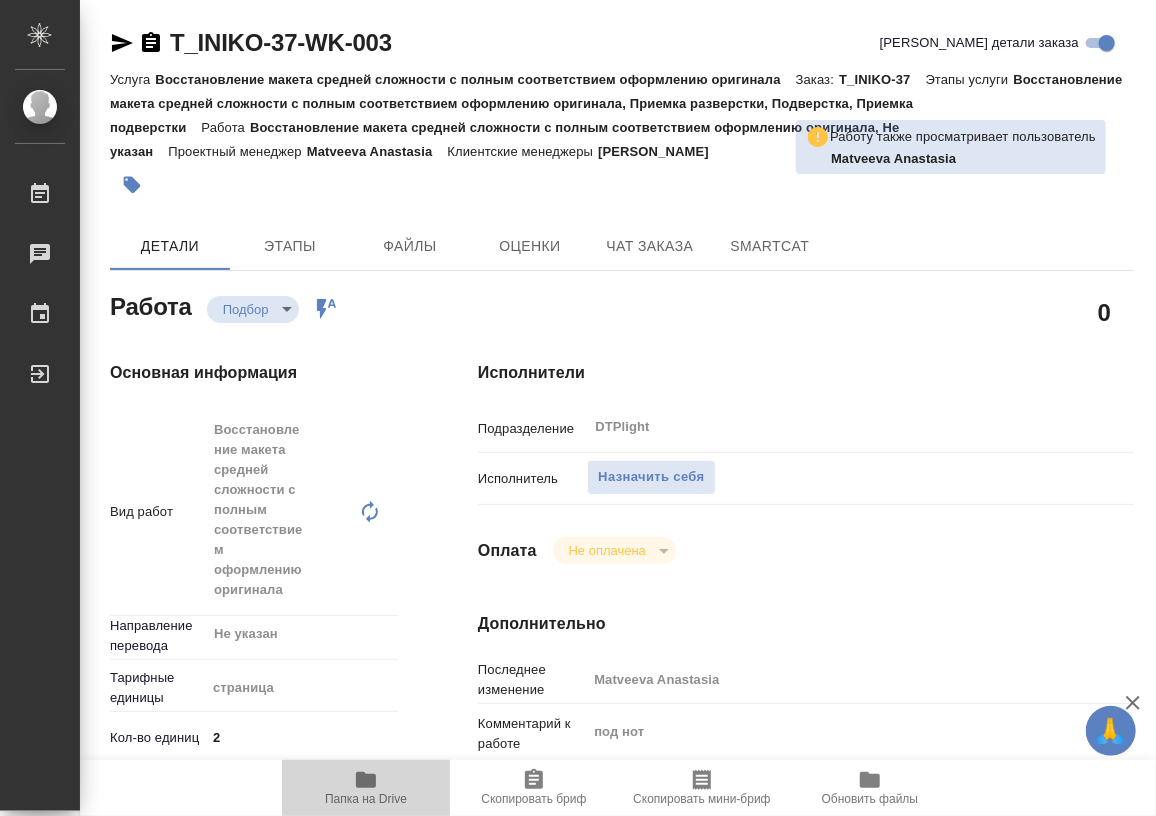 click 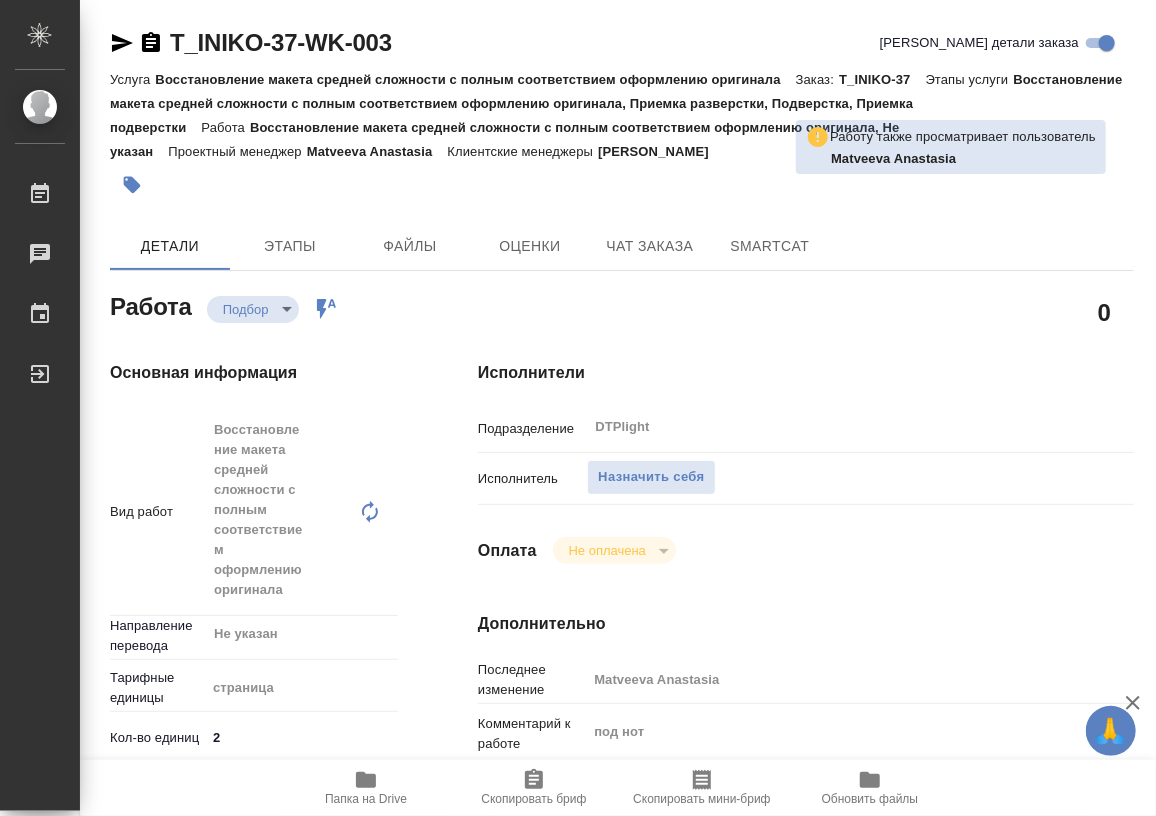 type on "x" 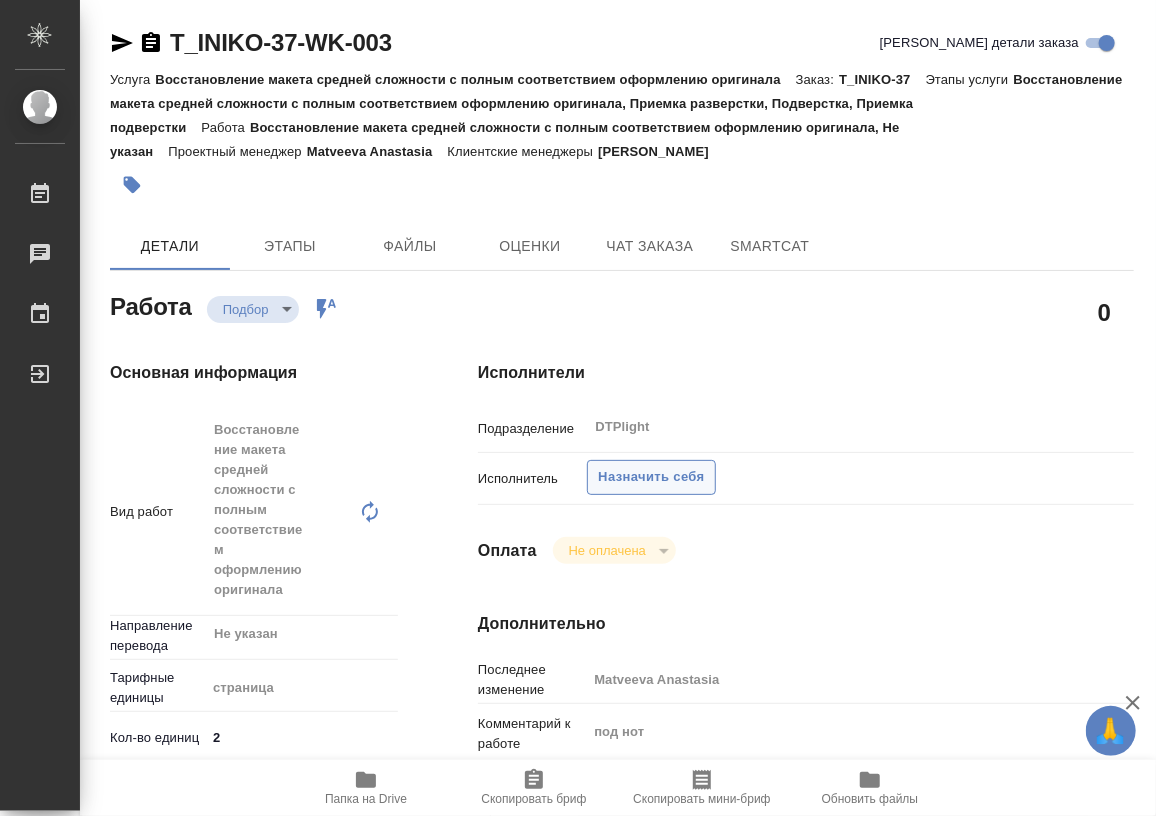 click on "Назначить себя" at bounding box center [651, 477] 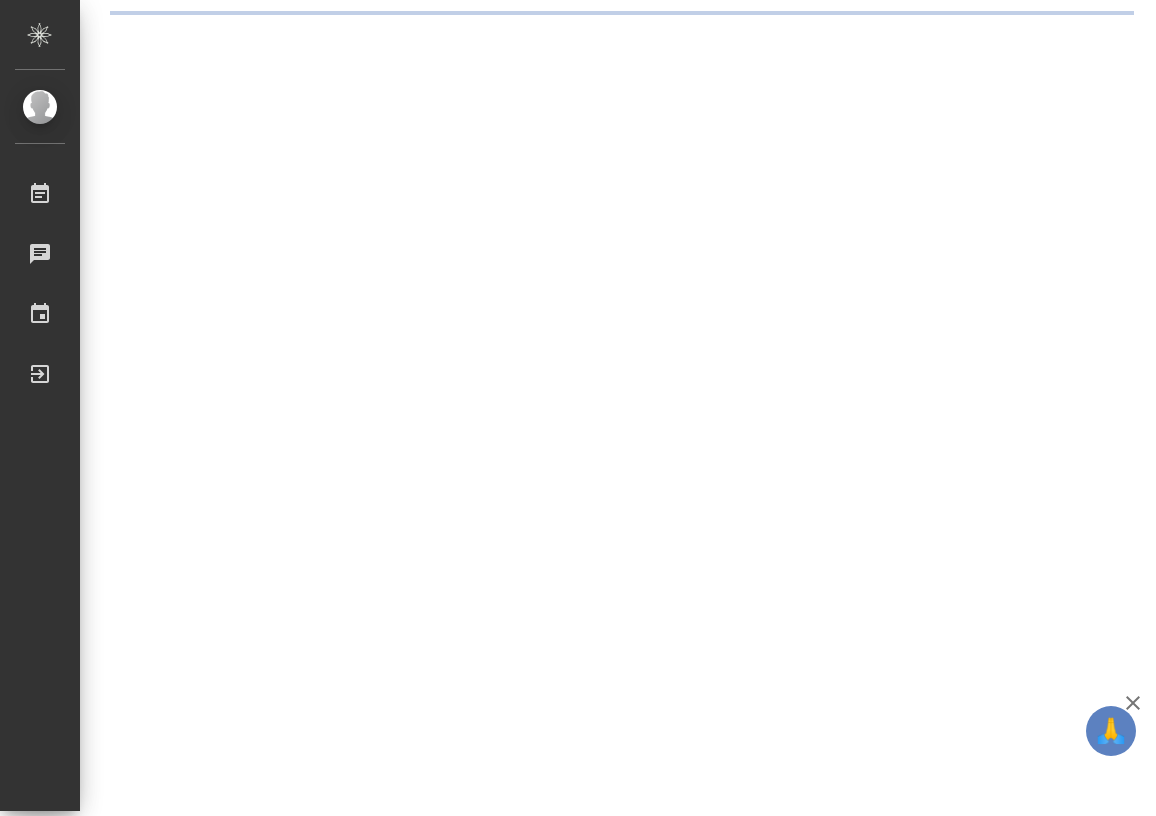 scroll, scrollTop: 0, scrollLeft: 0, axis: both 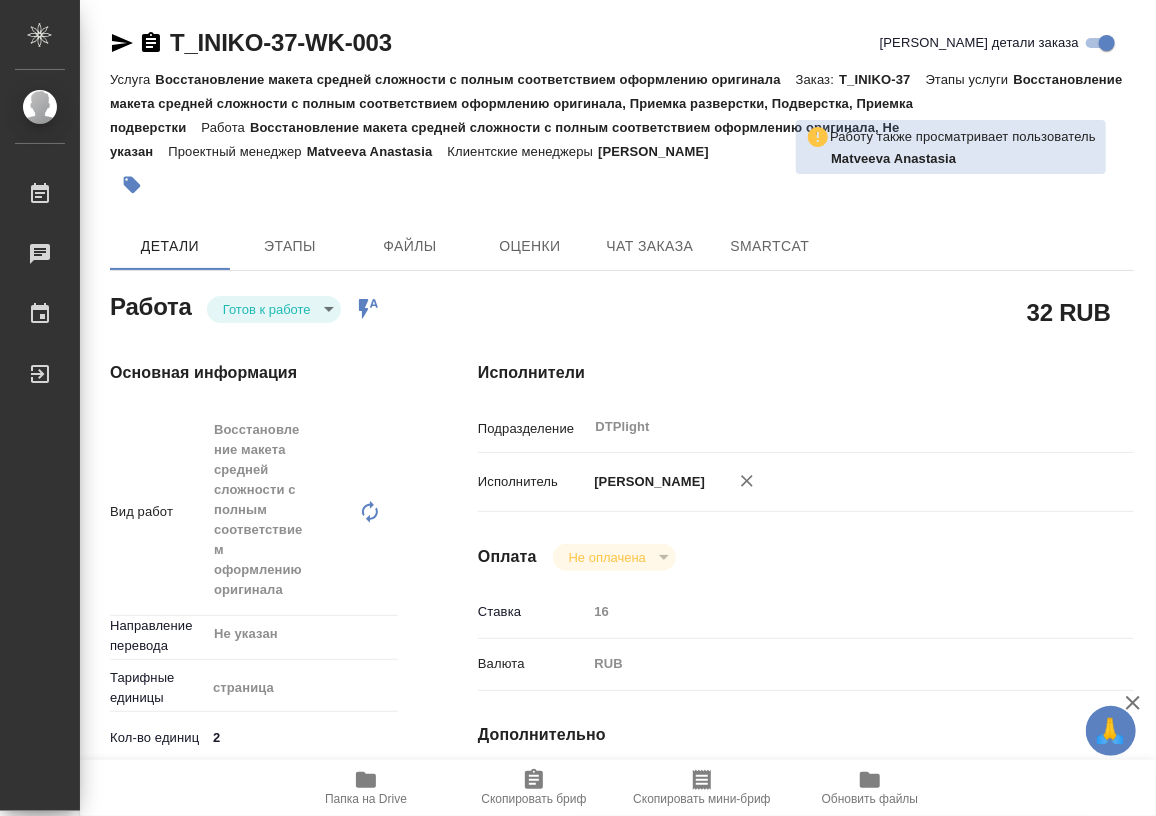 type on "x" 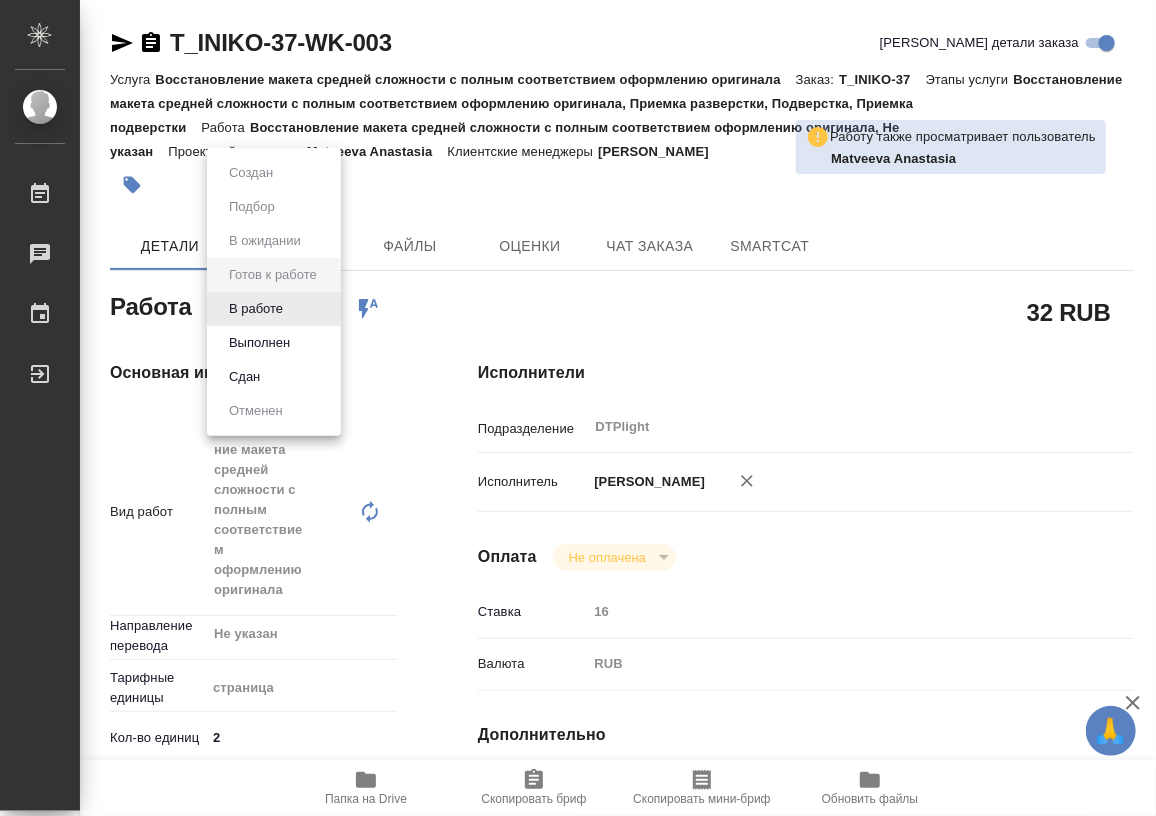 click on "🙏 .cls-1
fill:#fff;
AWATERA Работы Чаты График Выйти T_INIKO-37-WK-003 Кратко детали заказа Услуга Восстановление макета средней сложности с полным соответствием оформлению оригинала Заказ: T_INIKO-37 Этапы услуги Восстановление макета средней сложности с полным соответствием оформлению оригинала, Приемка разверстки, Подверстка, Приемка подверстки Работа Восстановление макета средней сложности с полным соответствием оформлению оригинала, Не указан Проектный менеджер Matveeva Anastasia Клиентские менеджеры Богомолова Анастасия Matveeva Anastasia Детали Этапы Файлы 32 RUB" at bounding box center [578, 408] 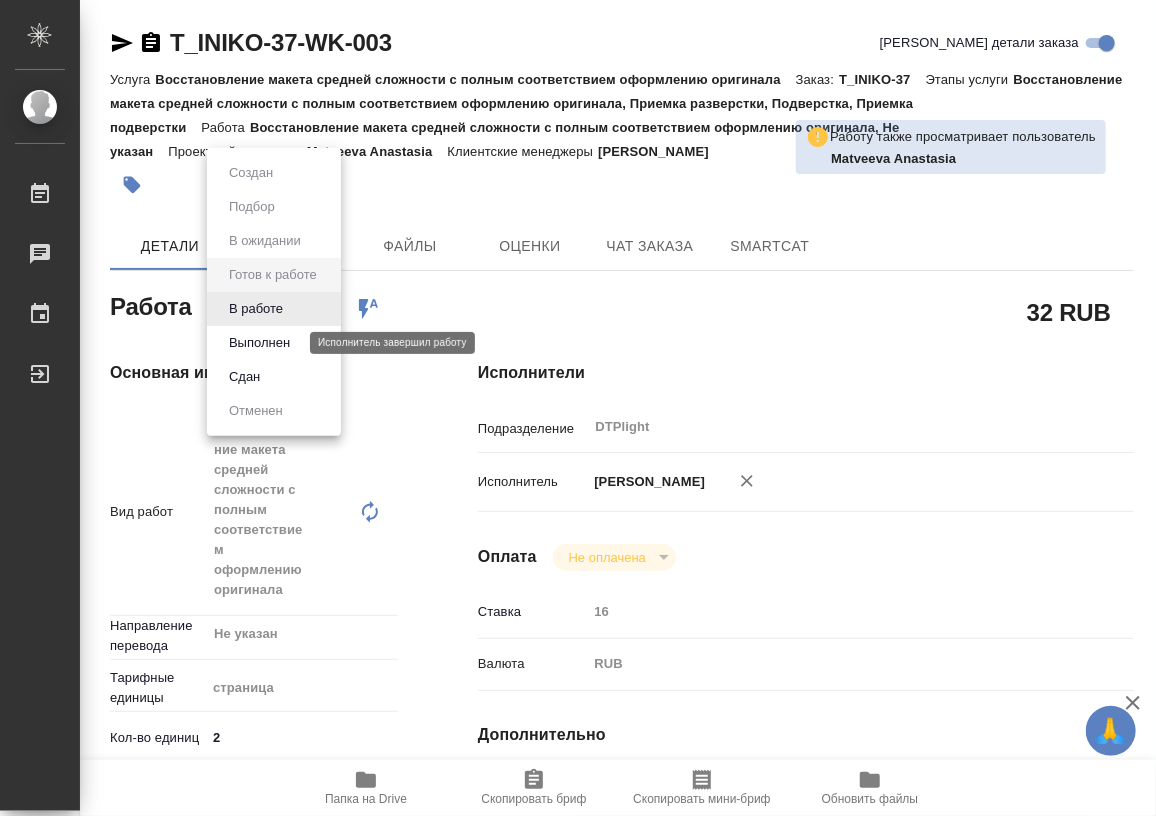 type on "x" 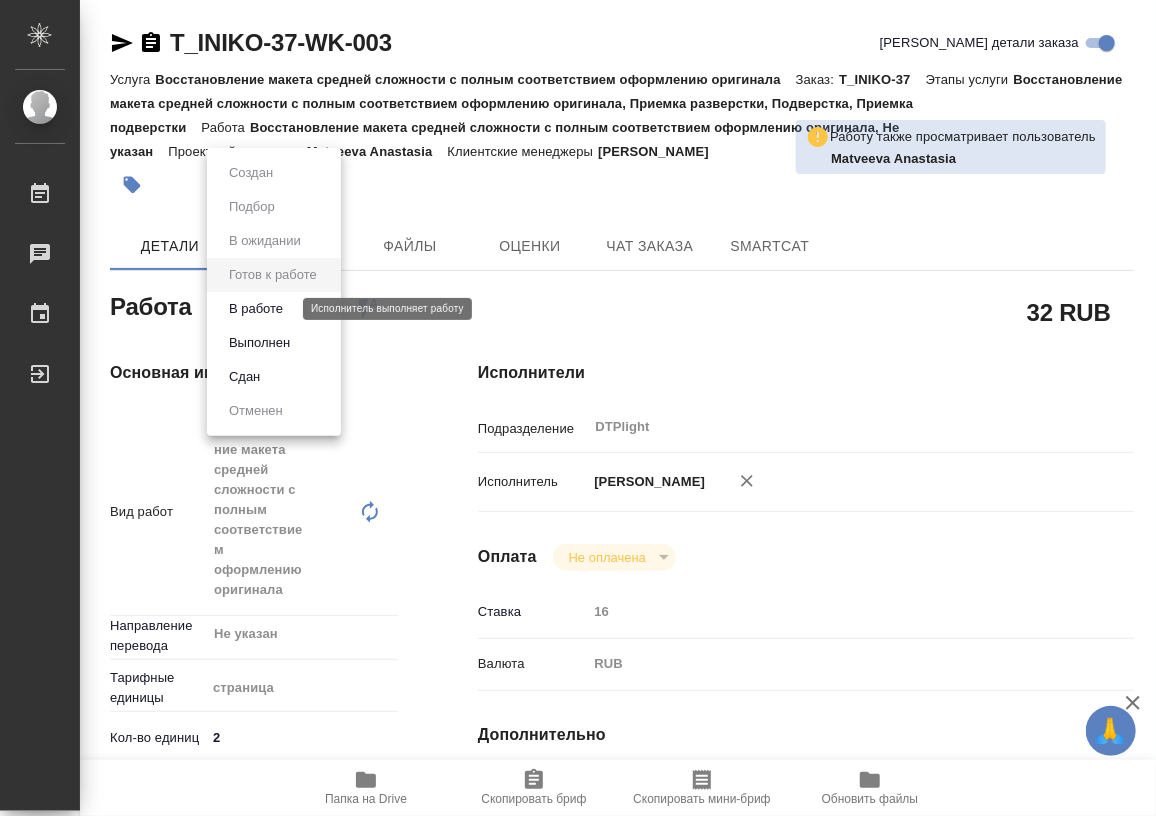 click on "В работе" at bounding box center (256, 309) 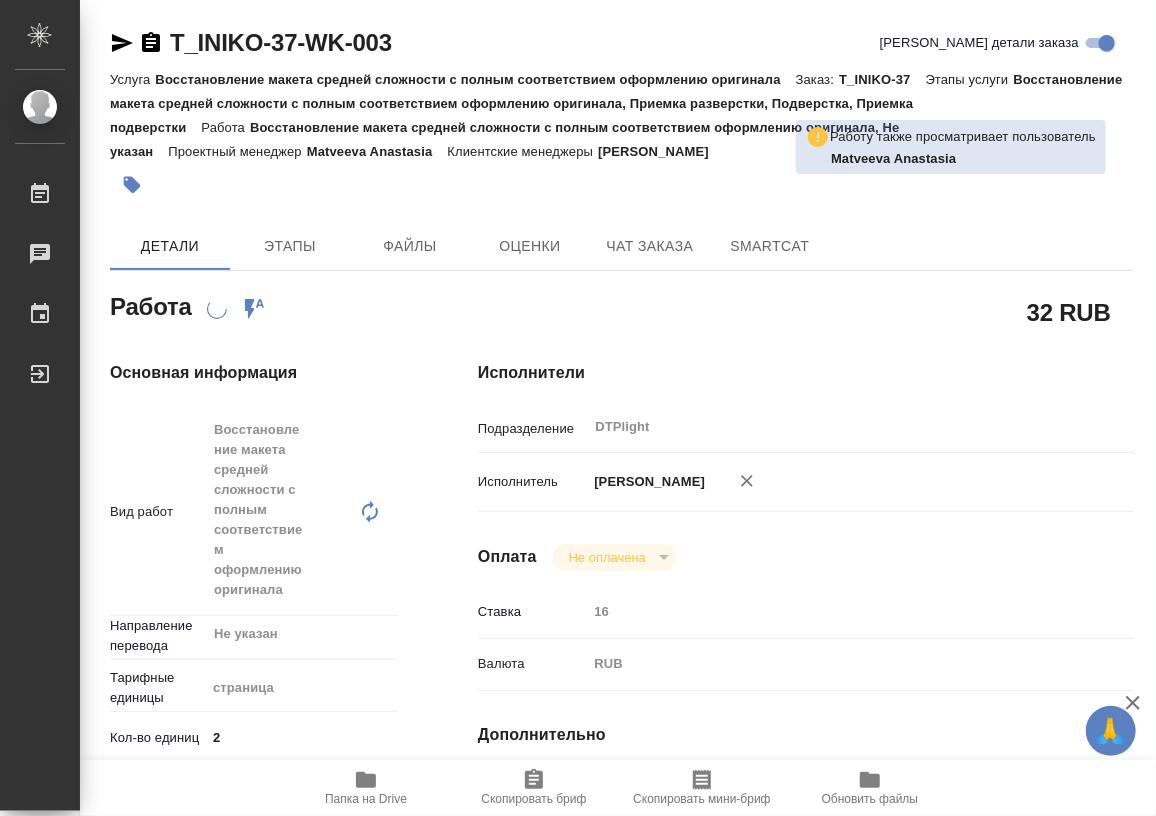type on "x" 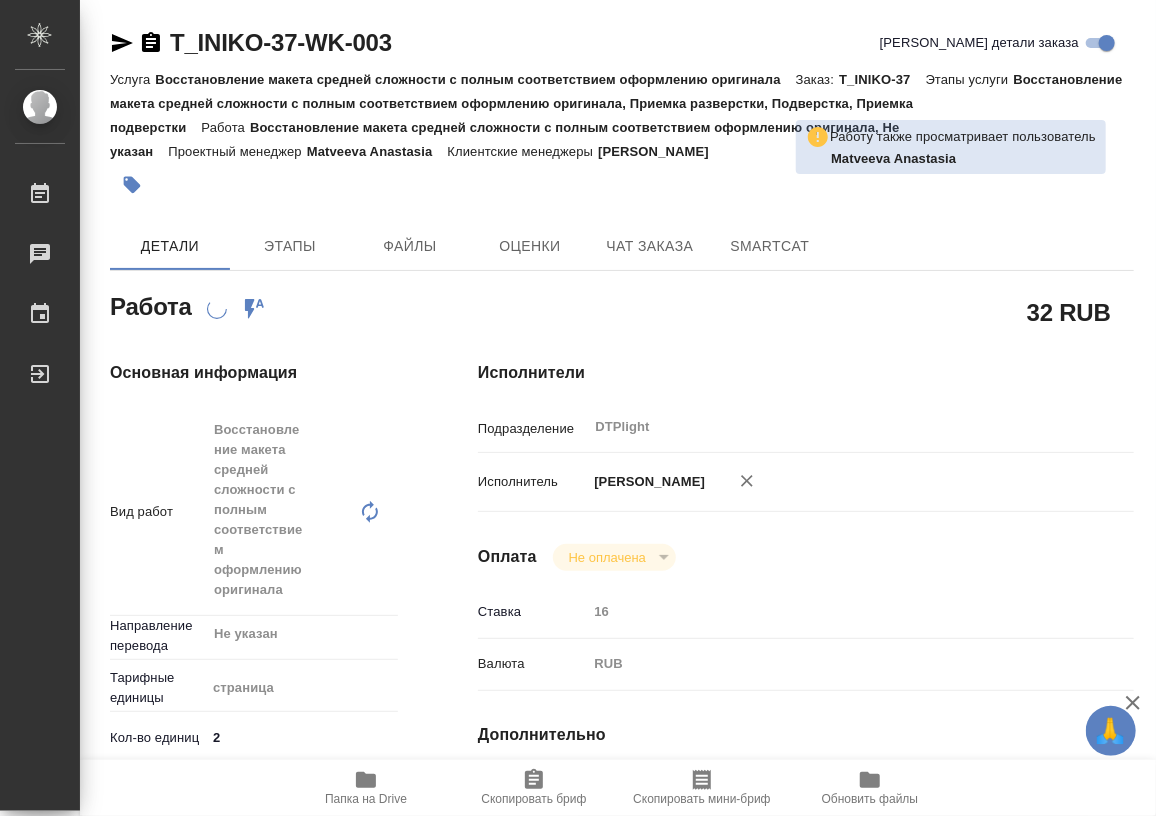 type on "x" 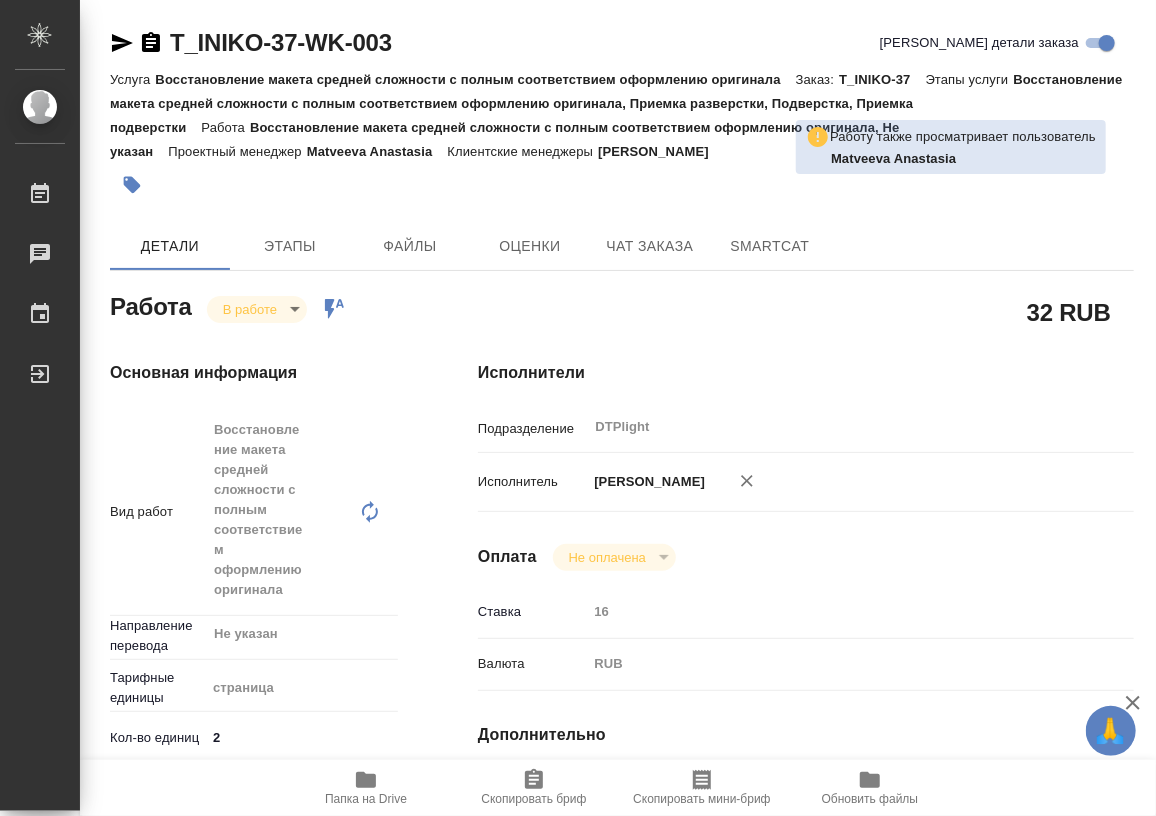 type on "x" 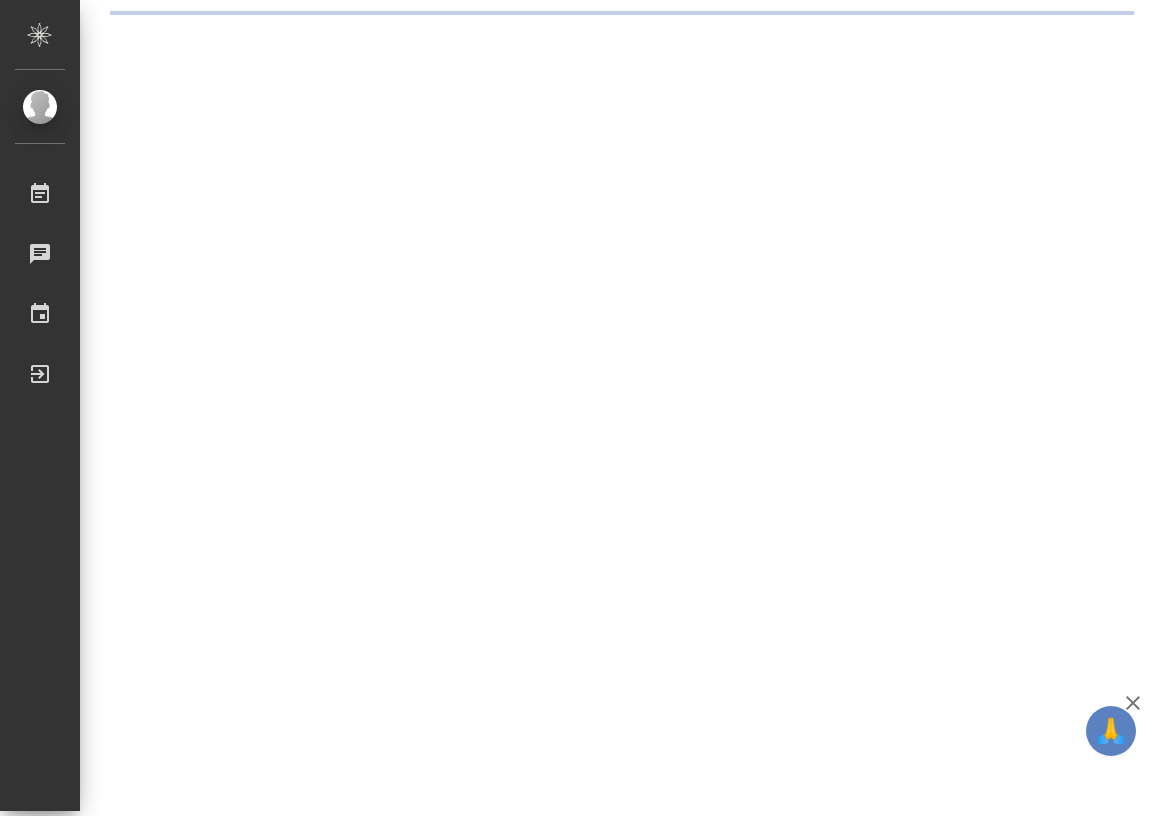 scroll, scrollTop: 0, scrollLeft: 0, axis: both 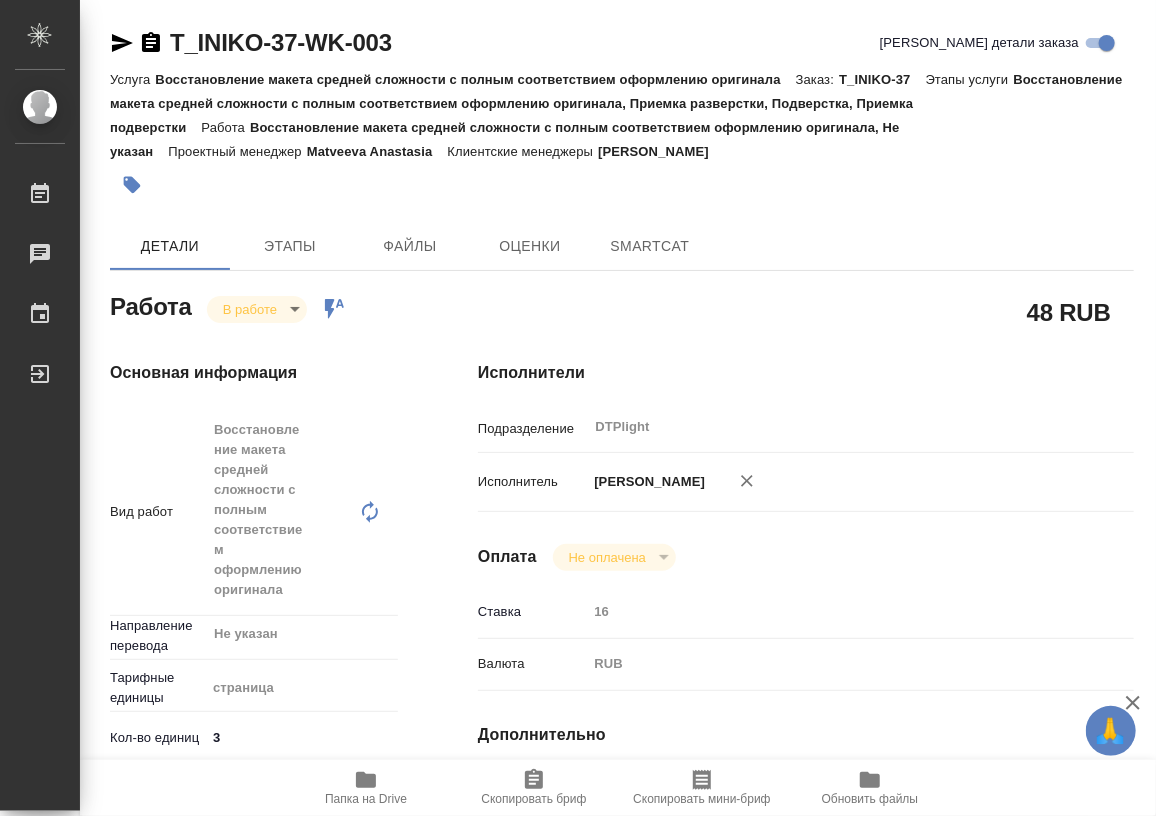 type on "x" 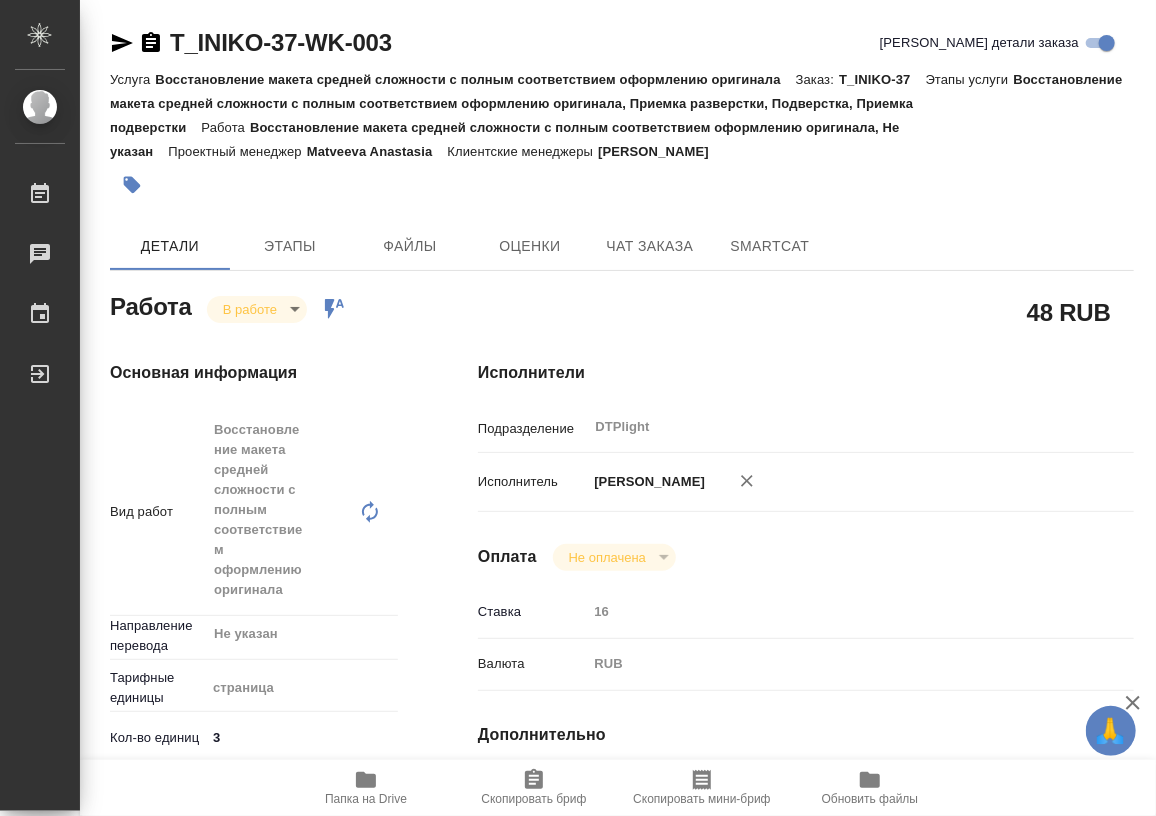type on "x" 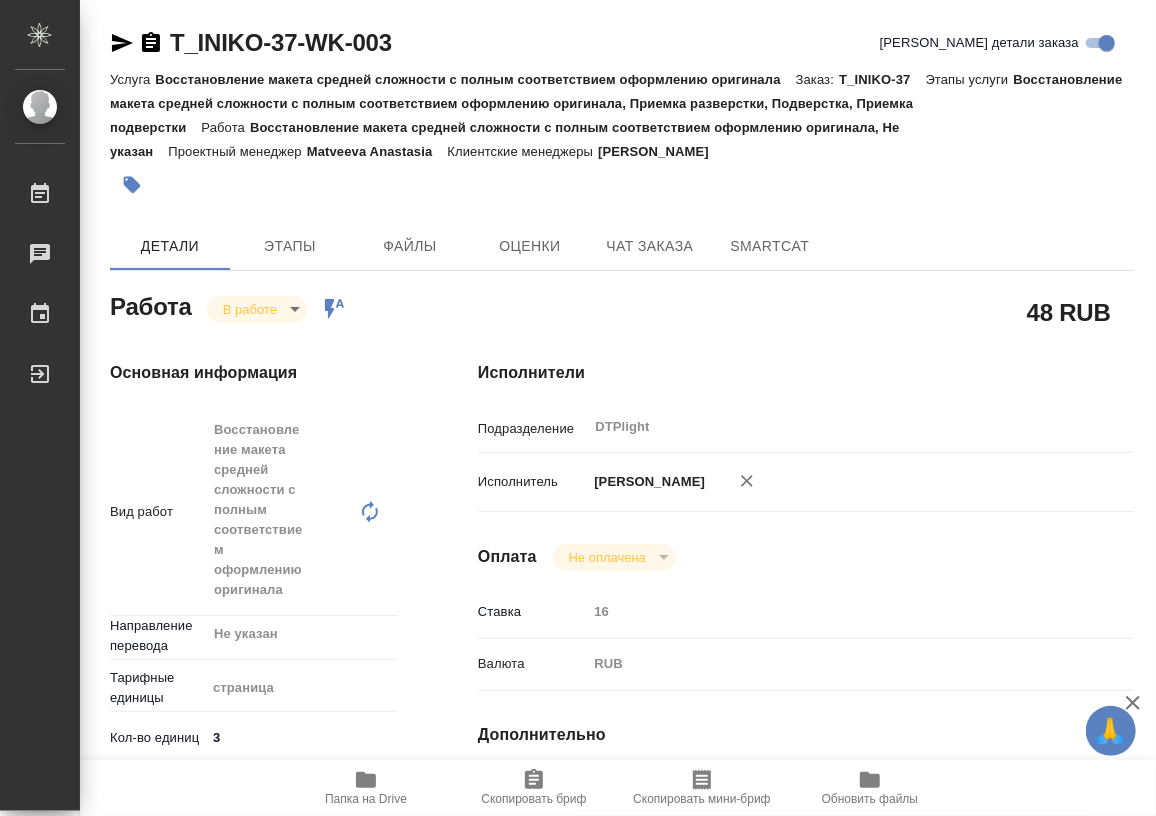 type on "x" 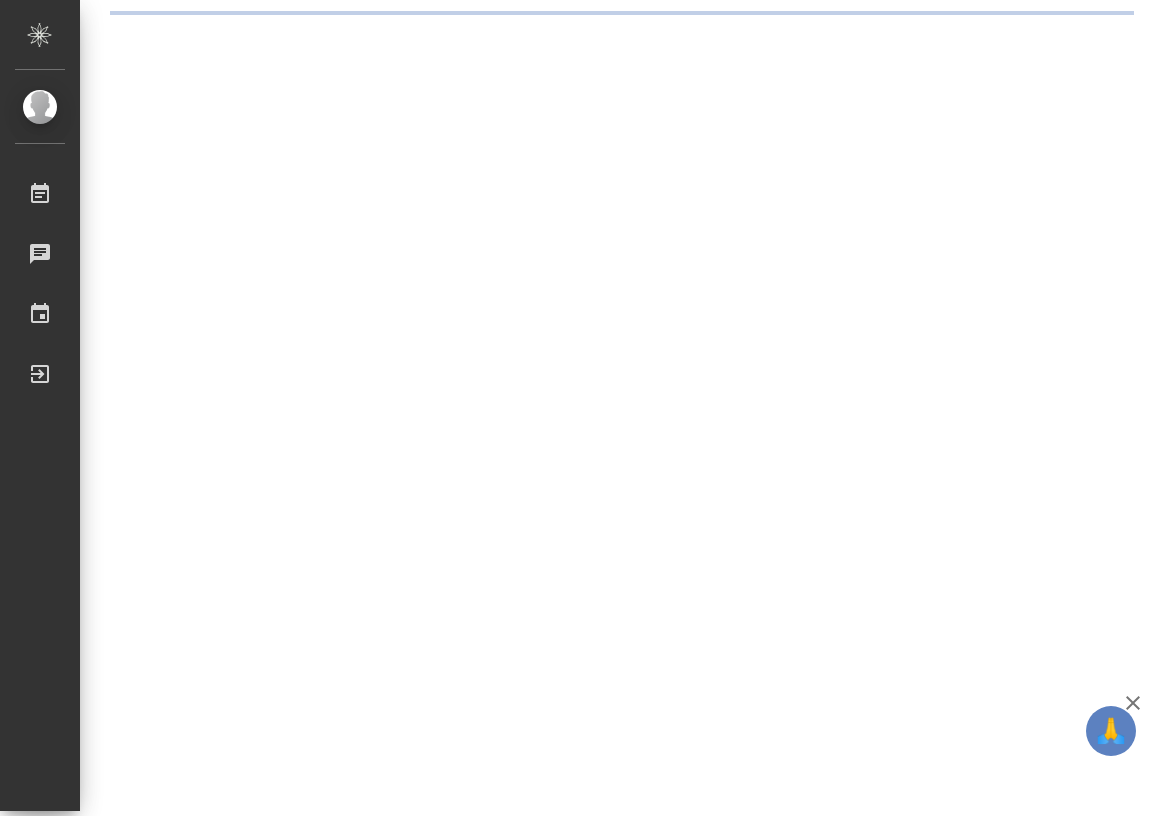 scroll, scrollTop: 0, scrollLeft: 0, axis: both 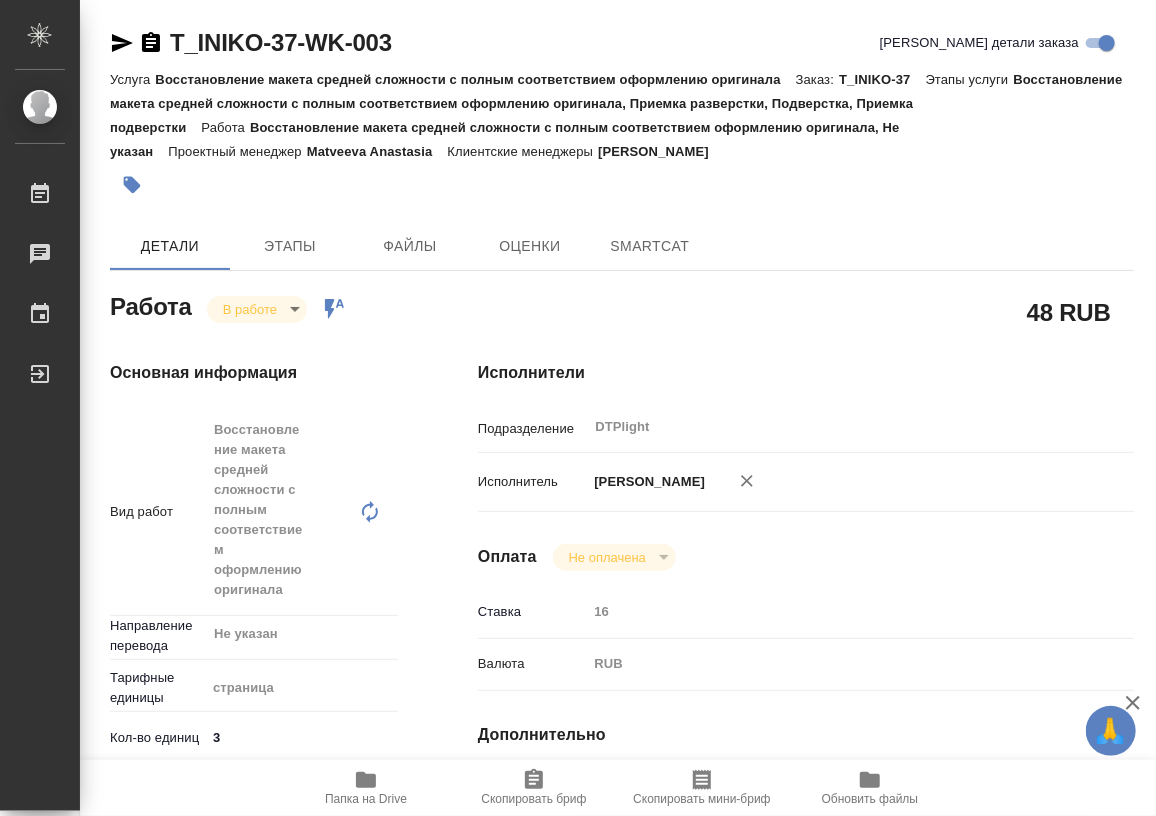 type on "x" 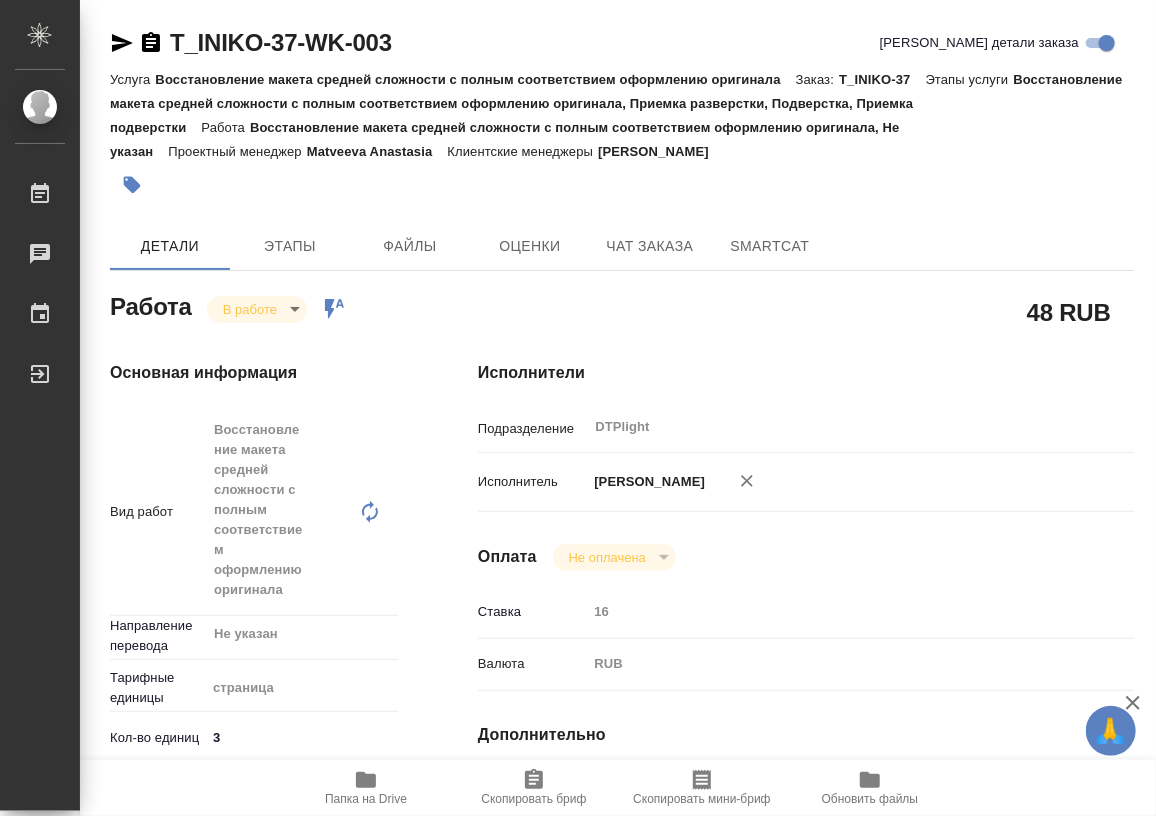 type on "x" 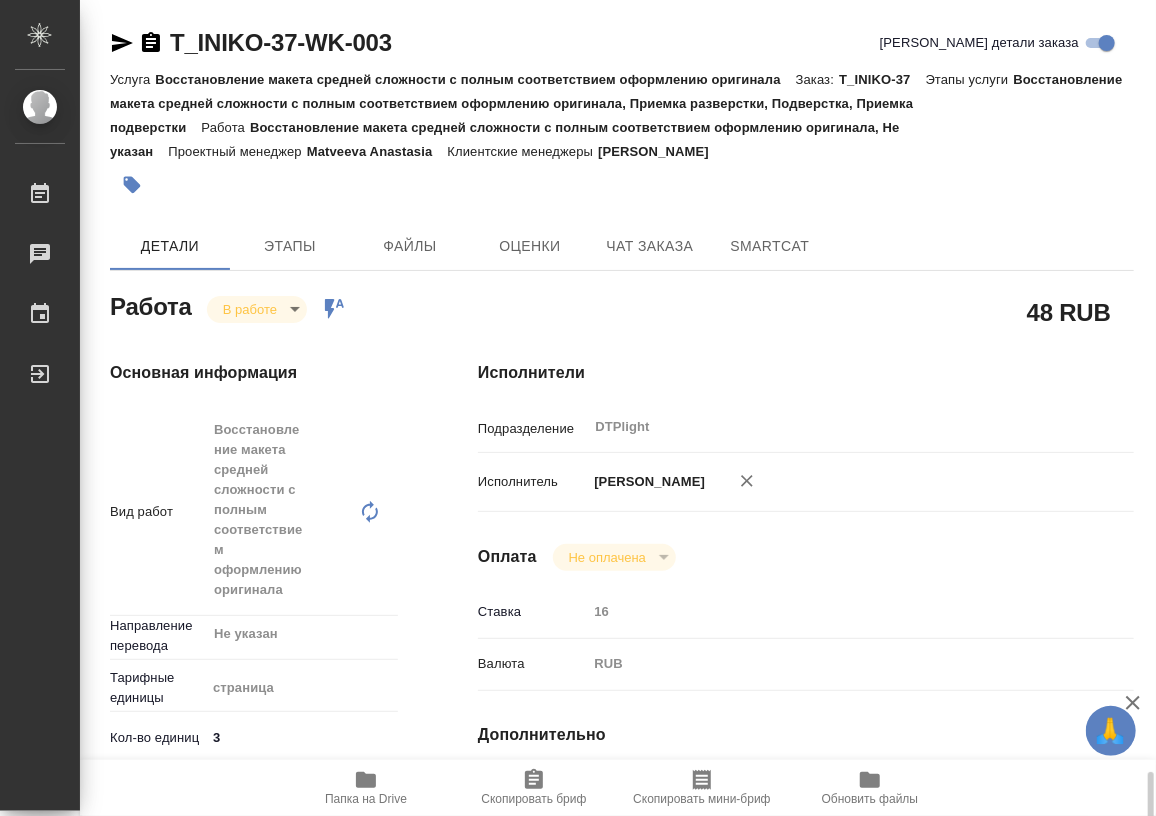 scroll, scrollTop: 545, scrollLeft: 0, axis: vertical 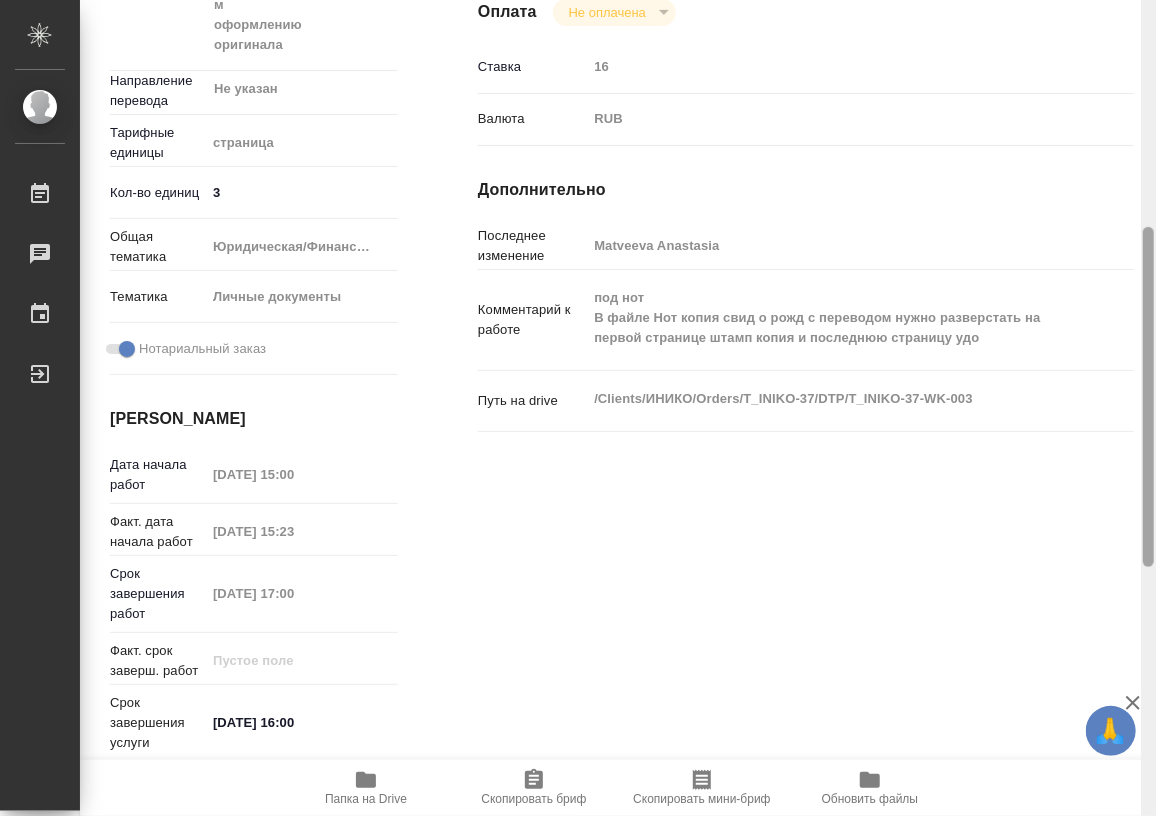click at bounding box center [1148, 397] 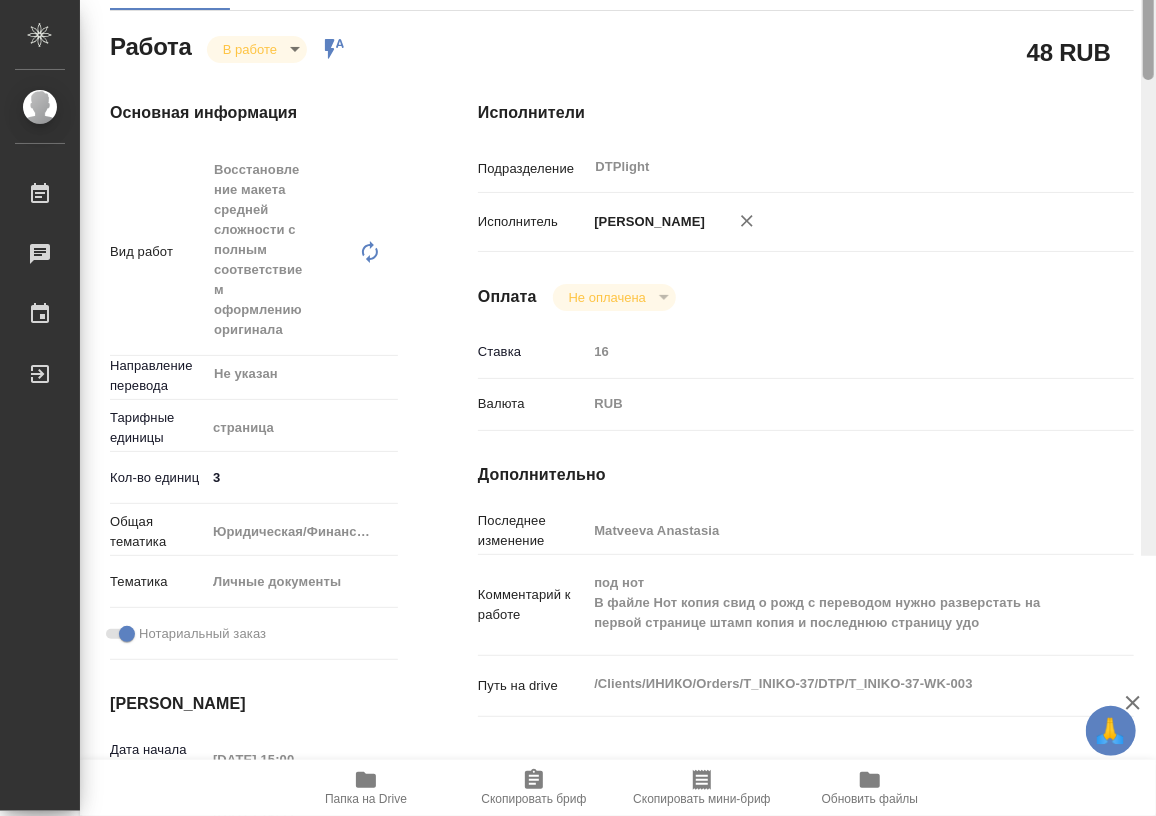 scroll, scrollTop: 0, scrollLeft: 0, axis: both 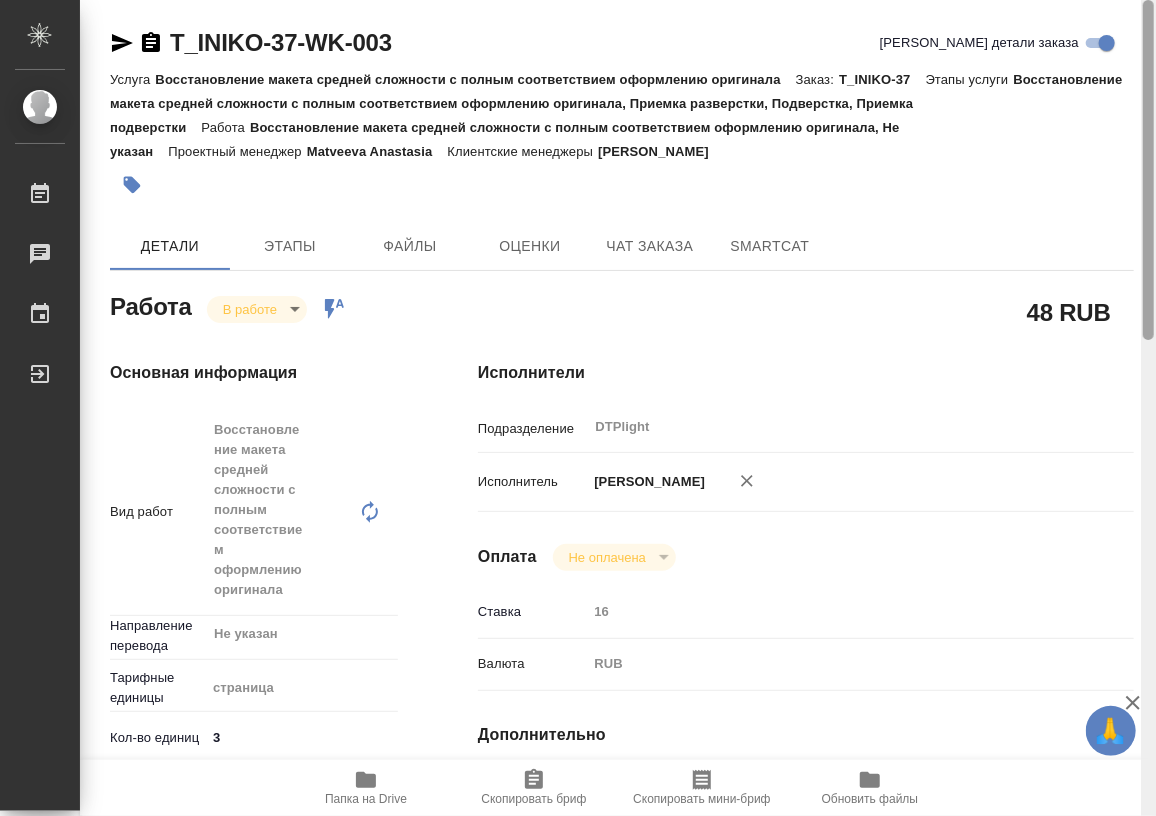 drag, startPoint x: 1150, startPoint y: 376, endPoint x: 1148, endPoint y: -68, distance: 444.00452 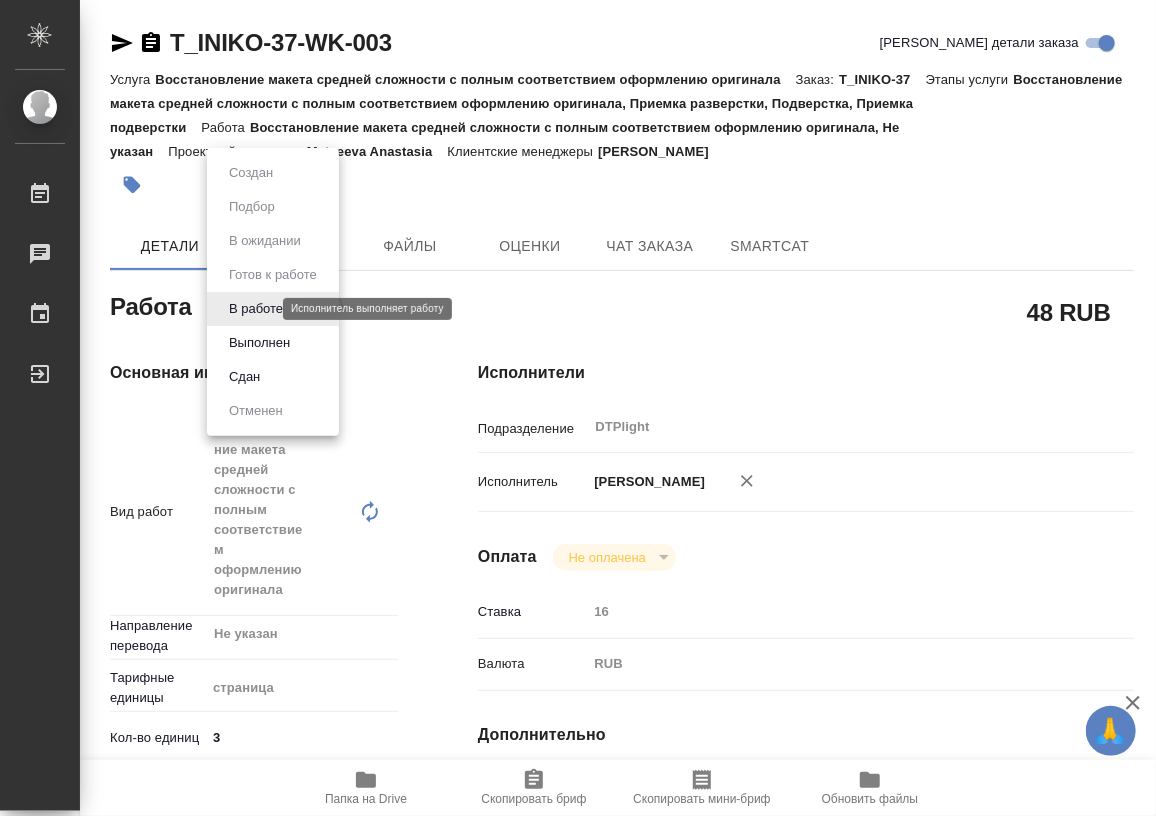 click on "🙏 .cls-1
fill:#fff;
AWATERA Работы 0 Чаты График Выйти T_INIKO-37-WK-003 Кратко детали заказа Услуга Восстановление макета средней сложности с полным соответствием оформлению оригинала Заказ: T_INIKO-37 Этапы услуги Восстановление макета средней сложности с полным соответствием оформлению оригинала, Приемка разверстки, Подверстка, Приемка подверстки Работа Восстановление макета средней сложности с полным соответствием оформлению оригинала, Не указан Проектный менеджер Matveeva Anastasia Клиентские менеджеры Богомолова Анастасия Детали Этапы Файлы Оценки SmartCat x" at bounding box center (578, 408) 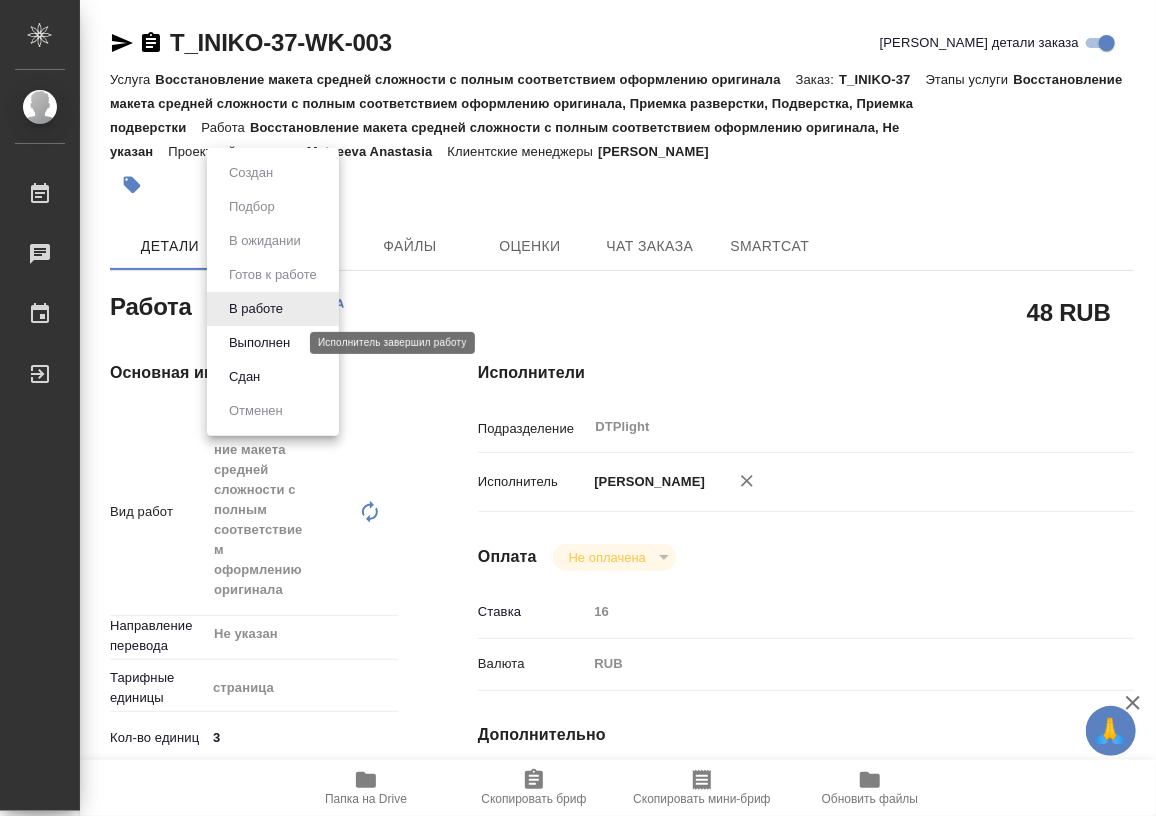 click on "Выполнен" at bounding box center (259, 343) 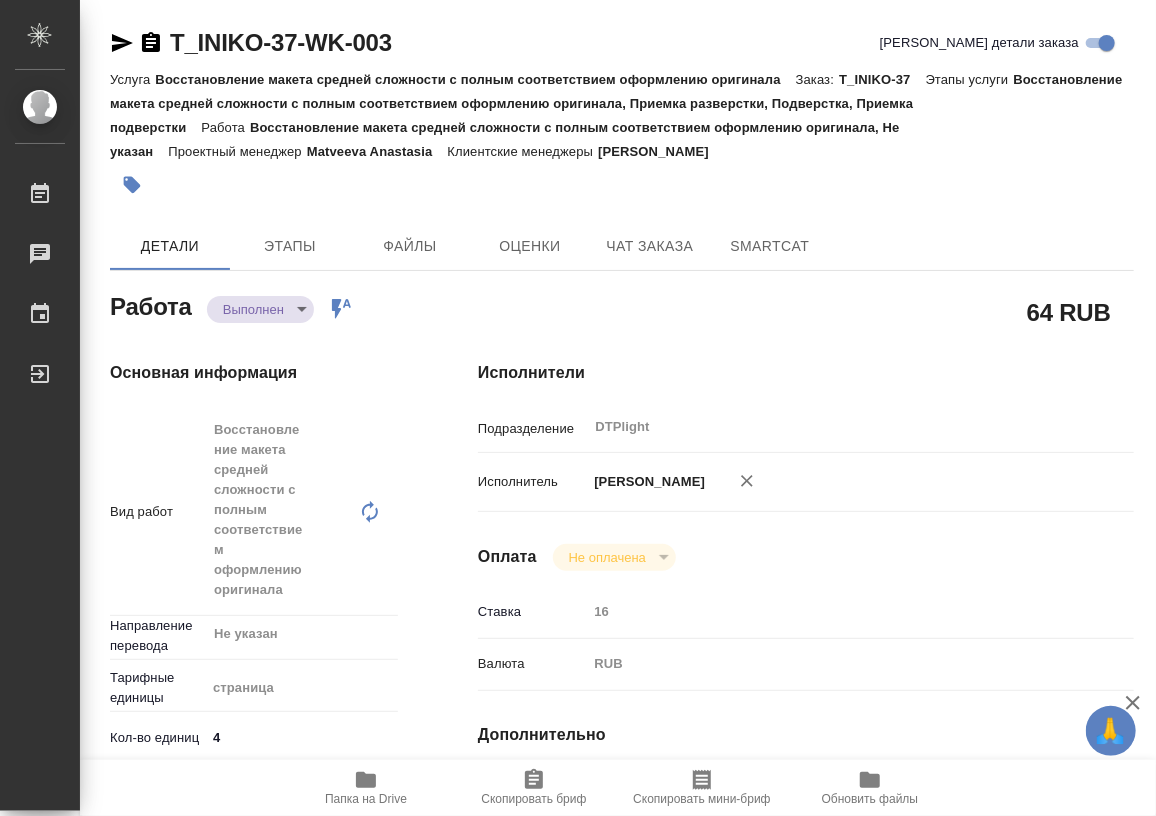 type on "x" 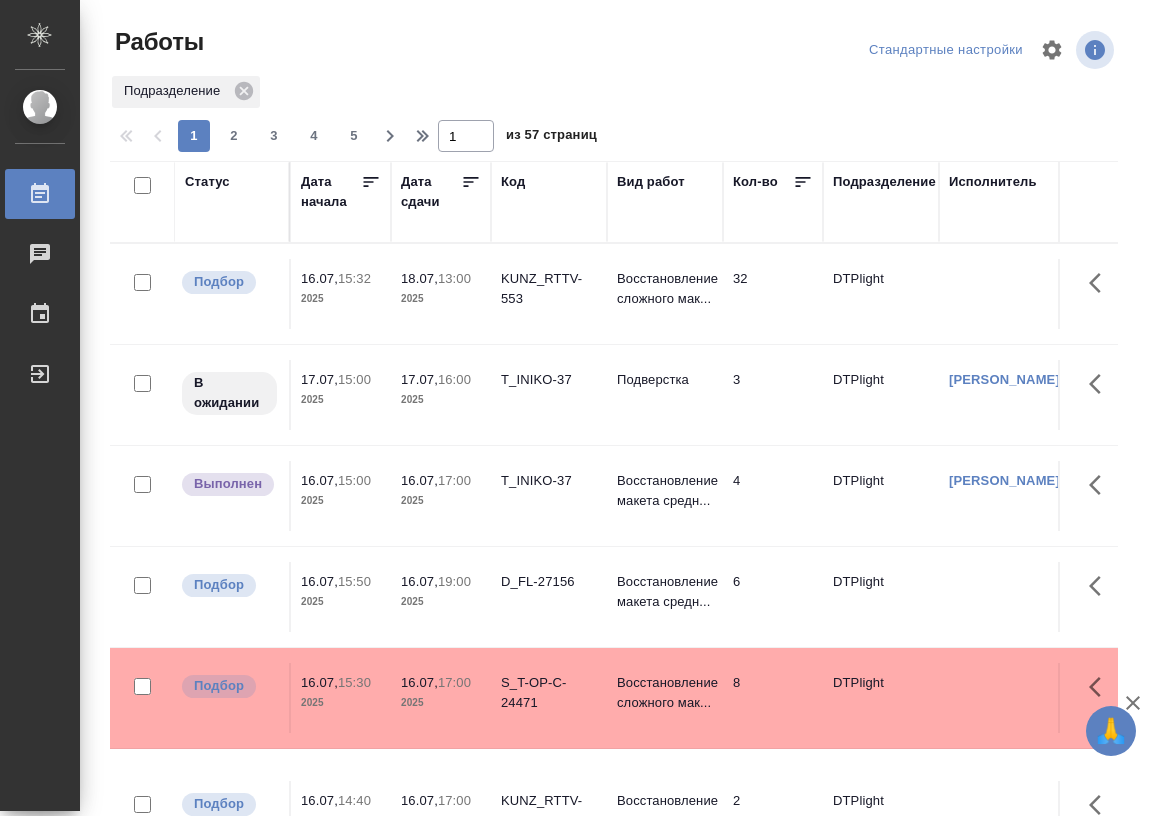 scroll, scrollTop: 0, scrollLeft: 0, axis: both 